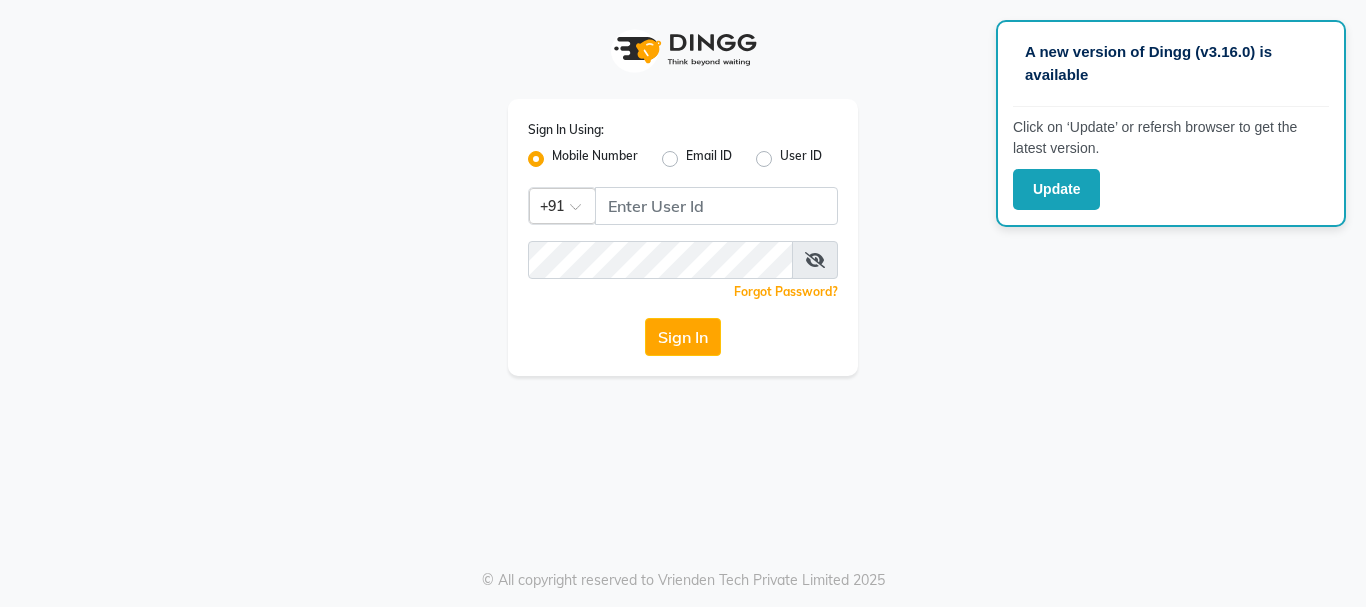 scroll, scrollTop: 0, scrollLeft: 0, axis: both 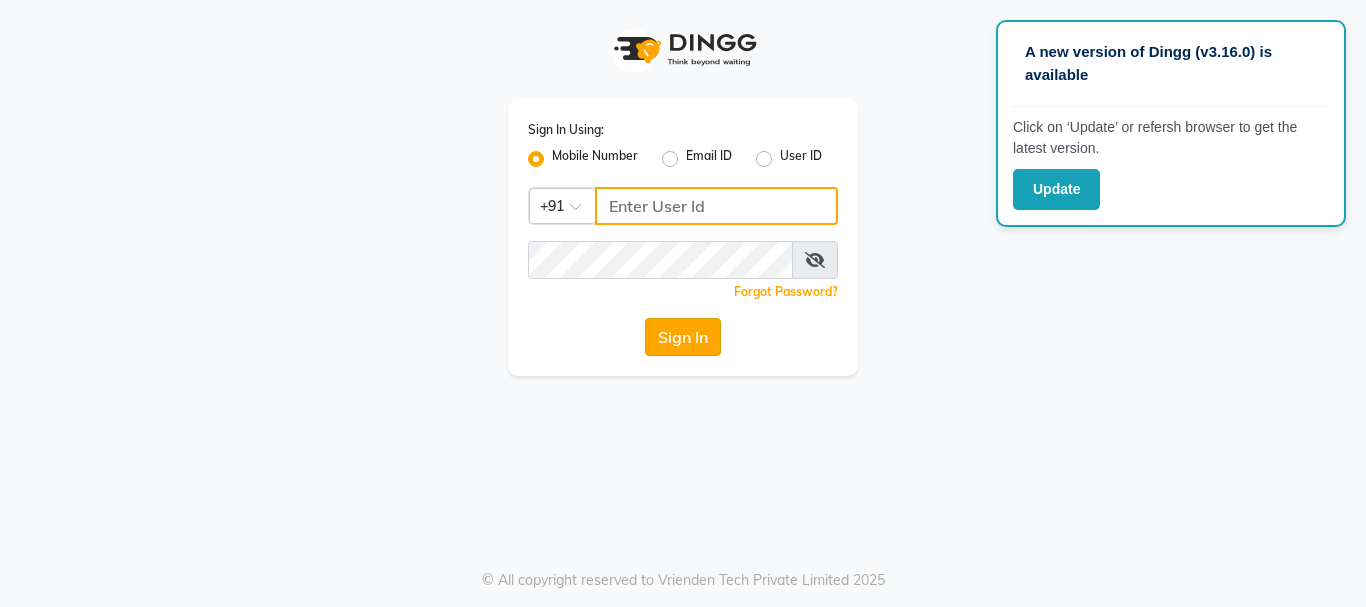type on "9011729000" 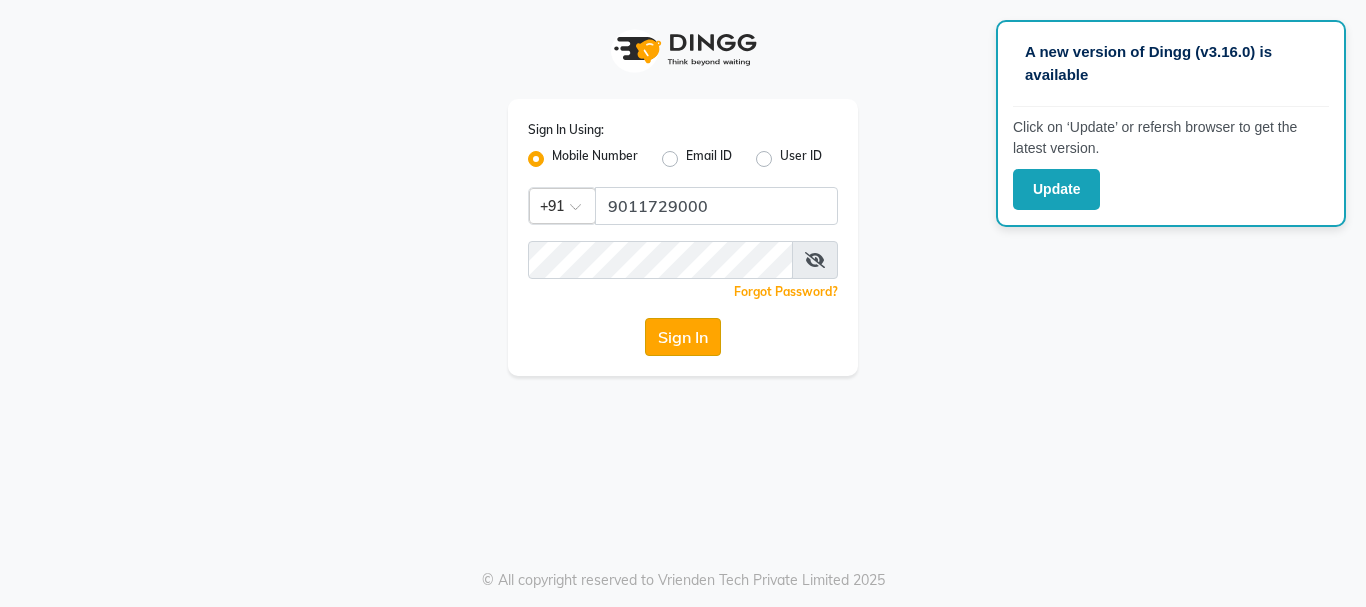 click on "Sign In" 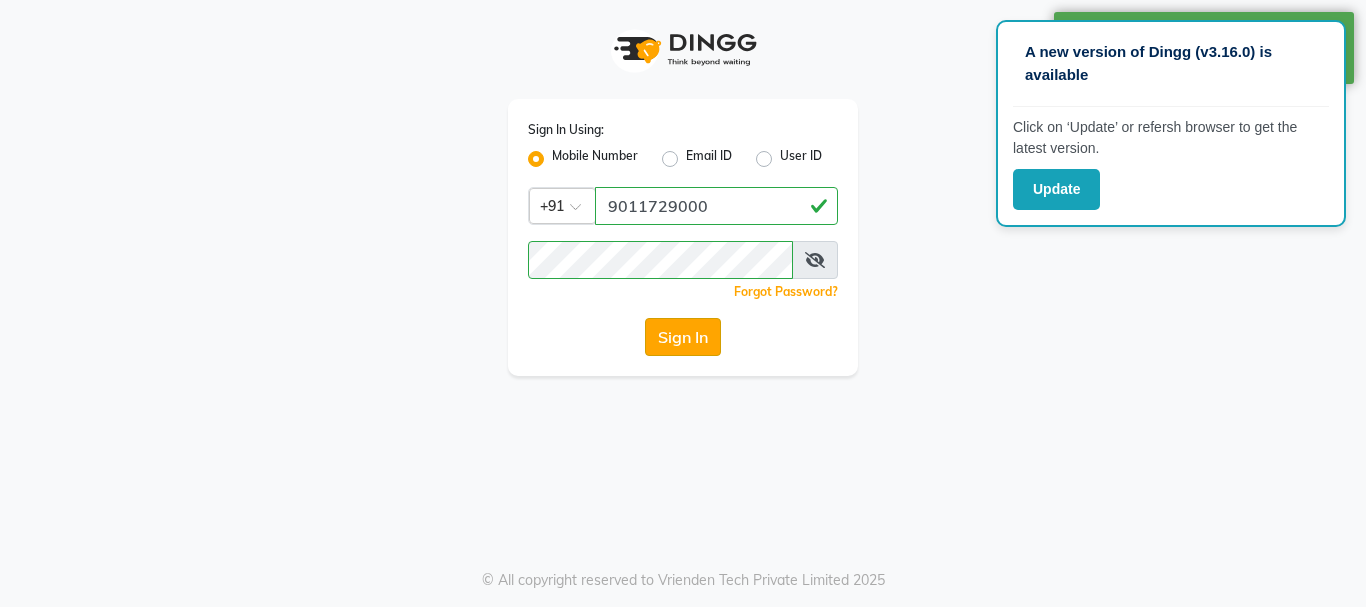 click on "Sign In" 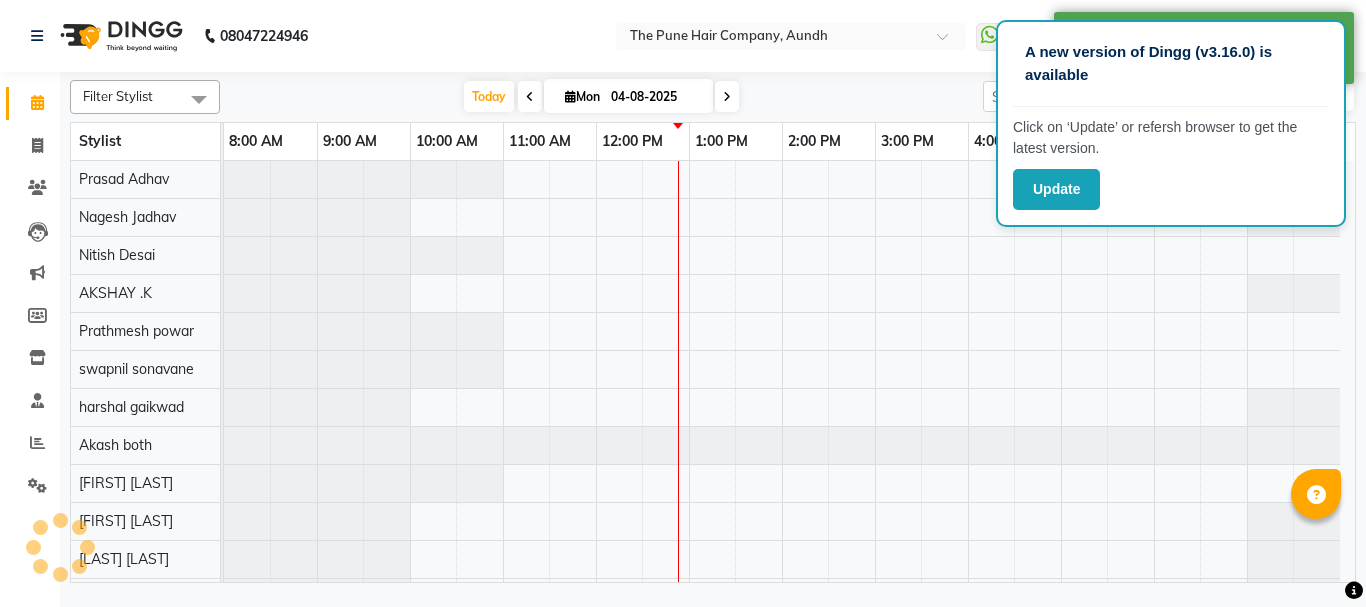 select on "en" 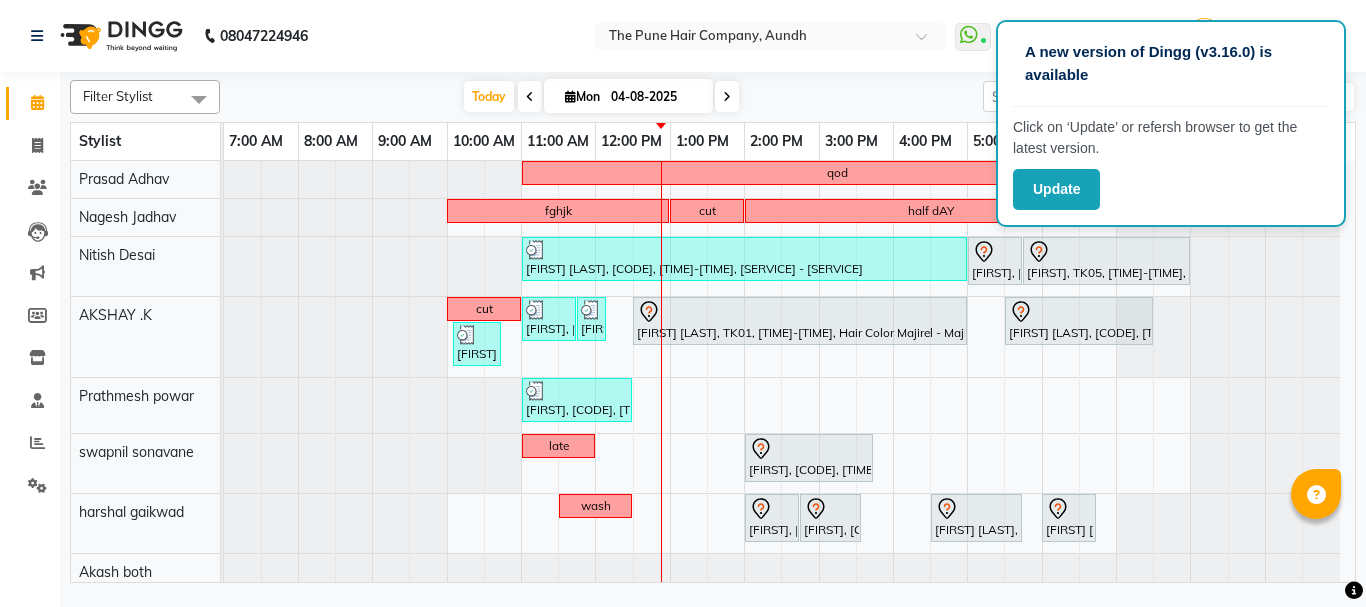 click at bounding box center [727, 97] 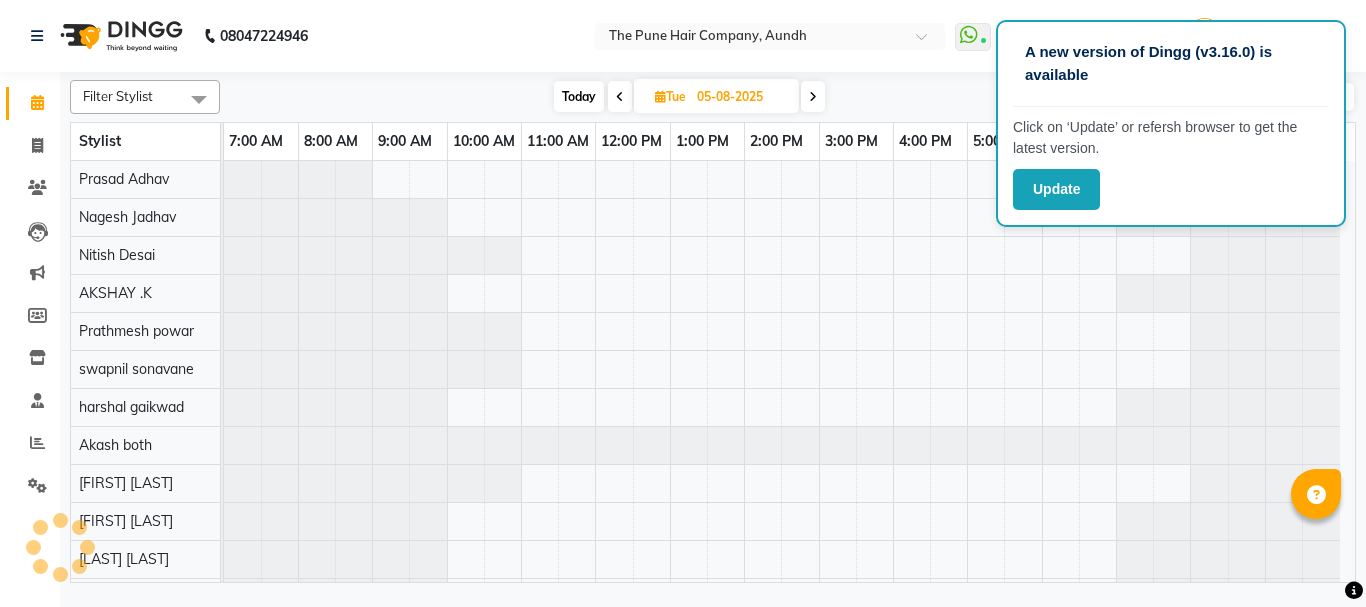 click at bounding box center [813, 96] 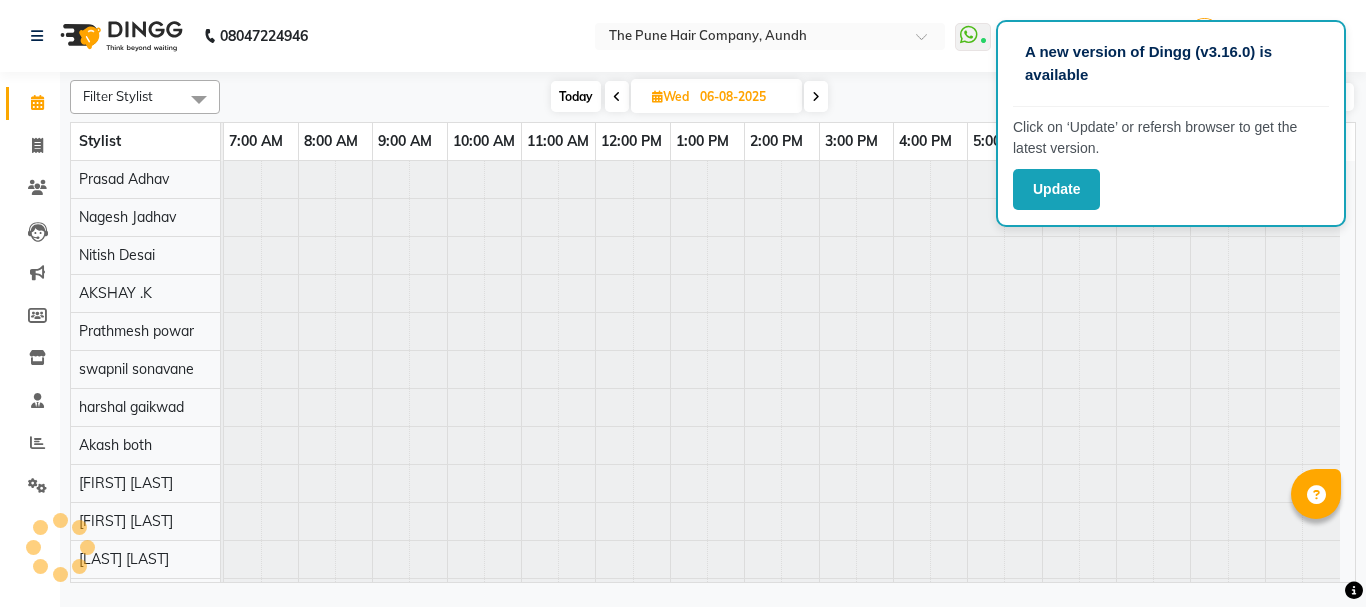 click at bounding box center [816, 96] 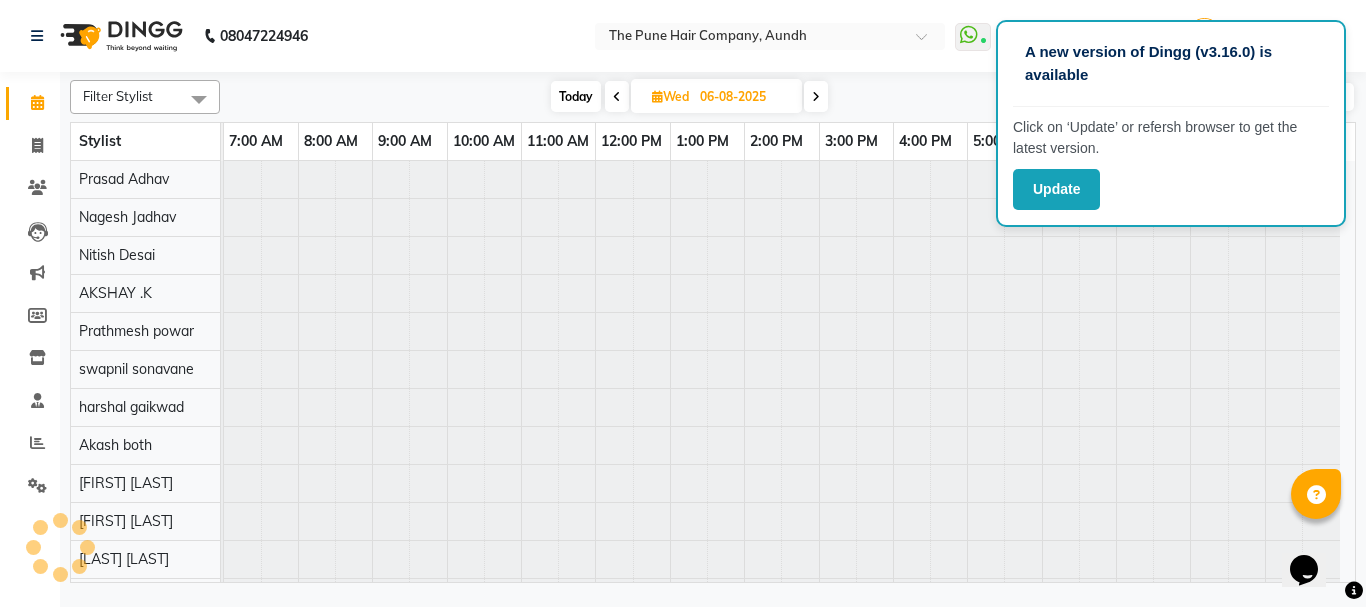 scroll, scrollTop: 0, scrollLeft: 0, axis: both 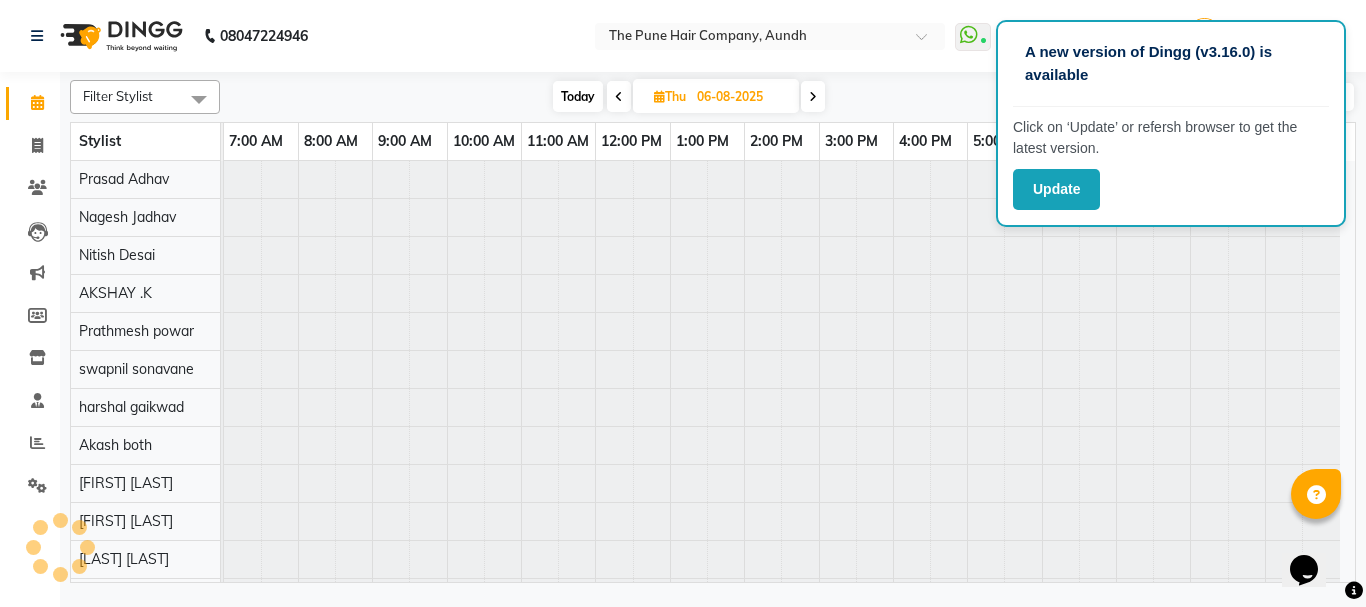 type on "07-08-2025" 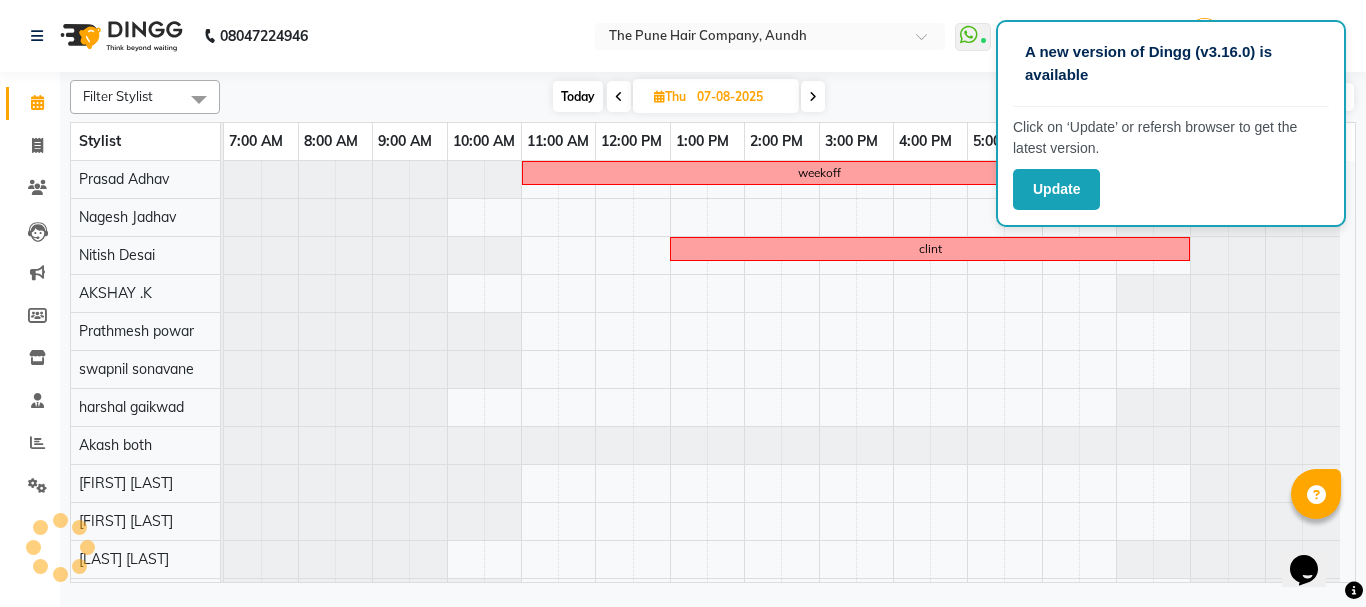 scroll, scrollTop: 0, scrollLeft: 0, axis: both 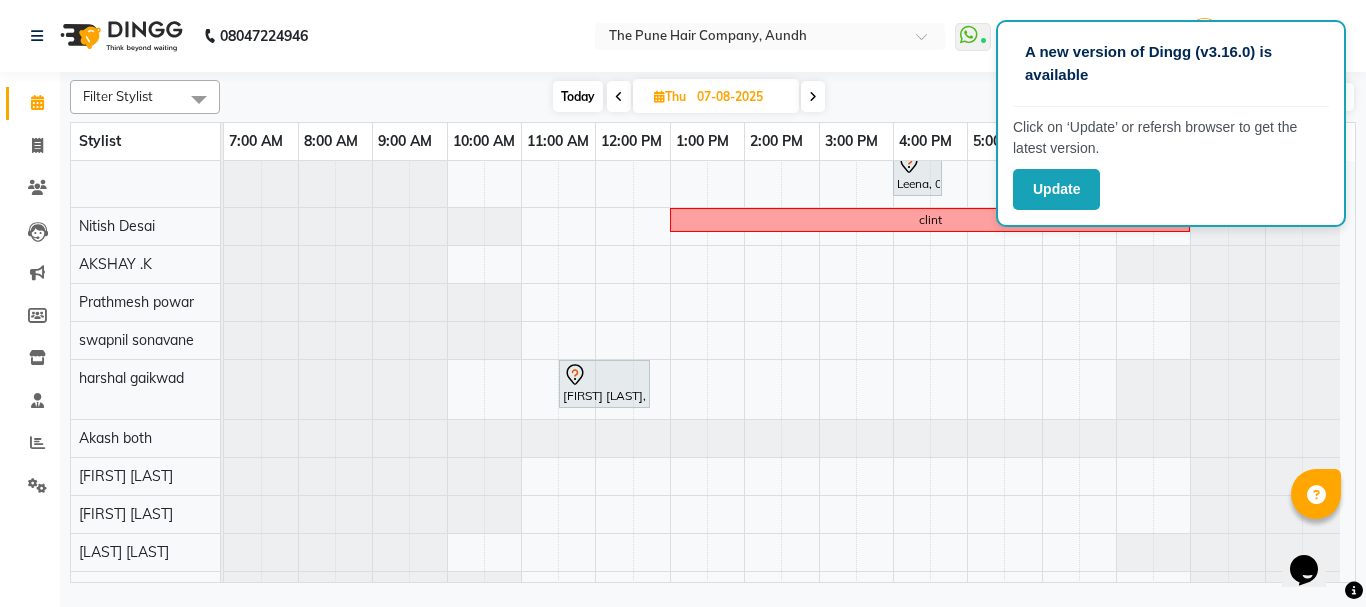 click on "weekoff [FIRST] [LAST], [TIME]-[TIME], [SERVICE] - [SERVICE] [FIRST] [LAST], [TIME]-[TIME], [SERVICE] [FIRST], [TIME]-[TIME], [SERVICE] [SERVICE] [SERVICE] - [SERVICE] [FIRST], [TIME]-[TIME], [SERVICE] - [SERVICE] [FIRST] [LAST], [TIME]-[TIME], [SERVICE] ([GENDER]) clint [FIRST] [LAST], [TIME]-[TIME], [SERVICE] ([AGE]) ([GENDER])" at bounding box center [789, 373] 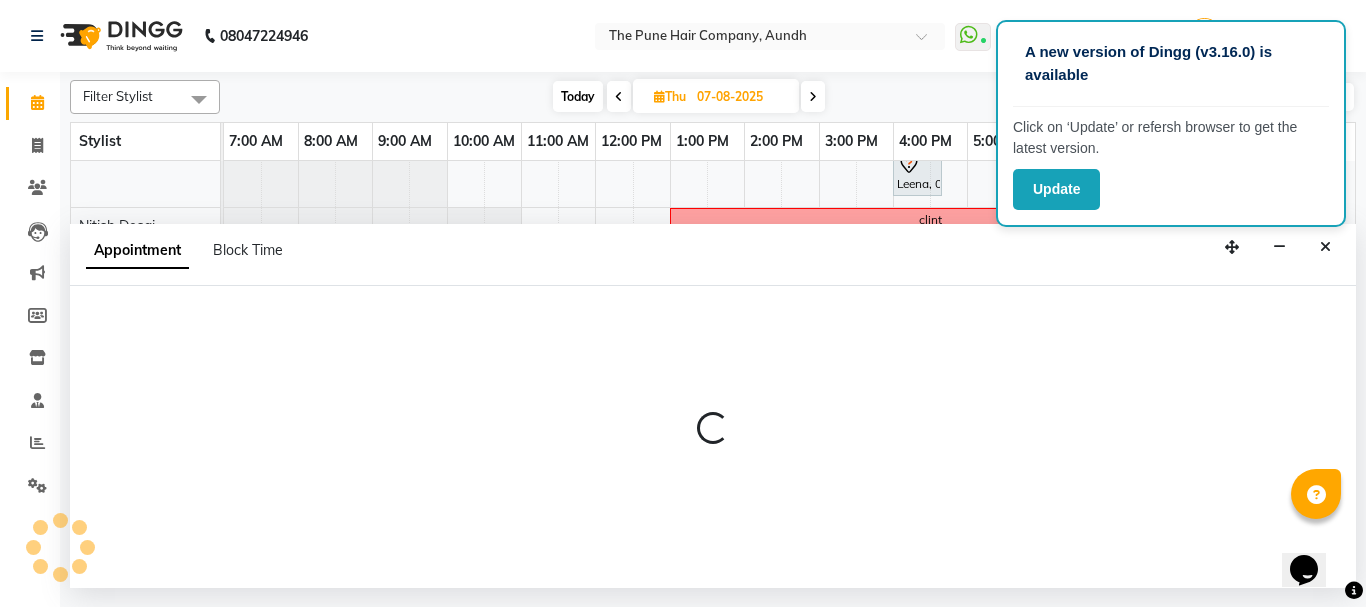 select on "18078" 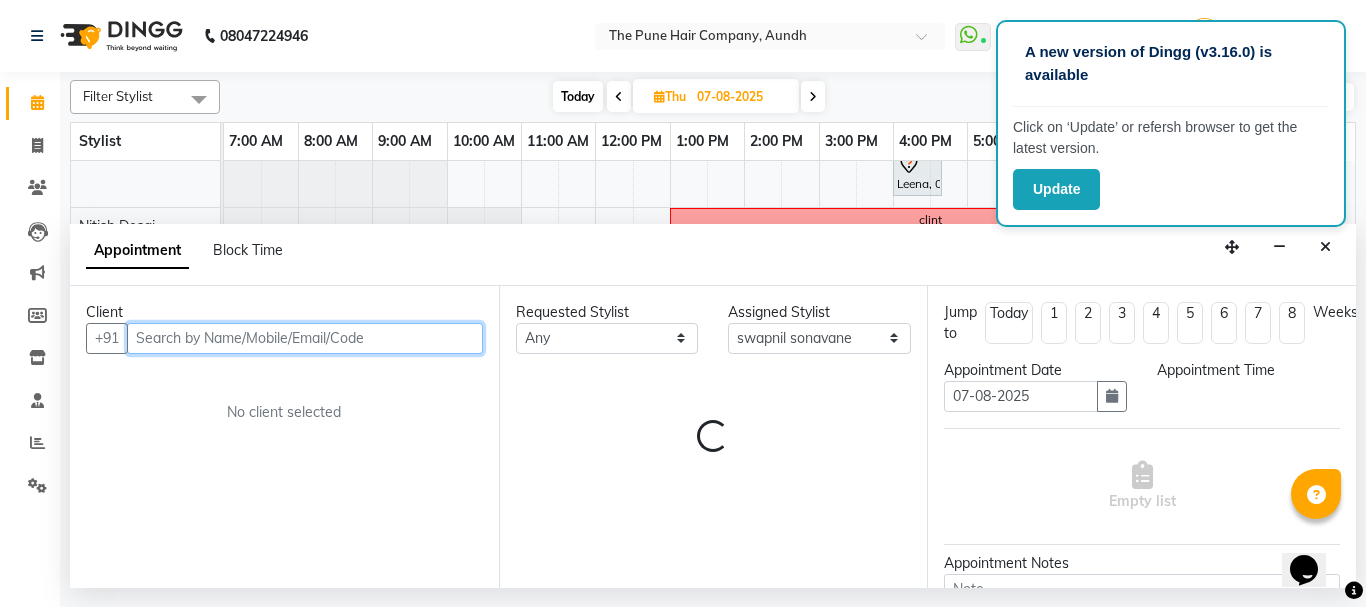 click at bounding box center [305, 338] 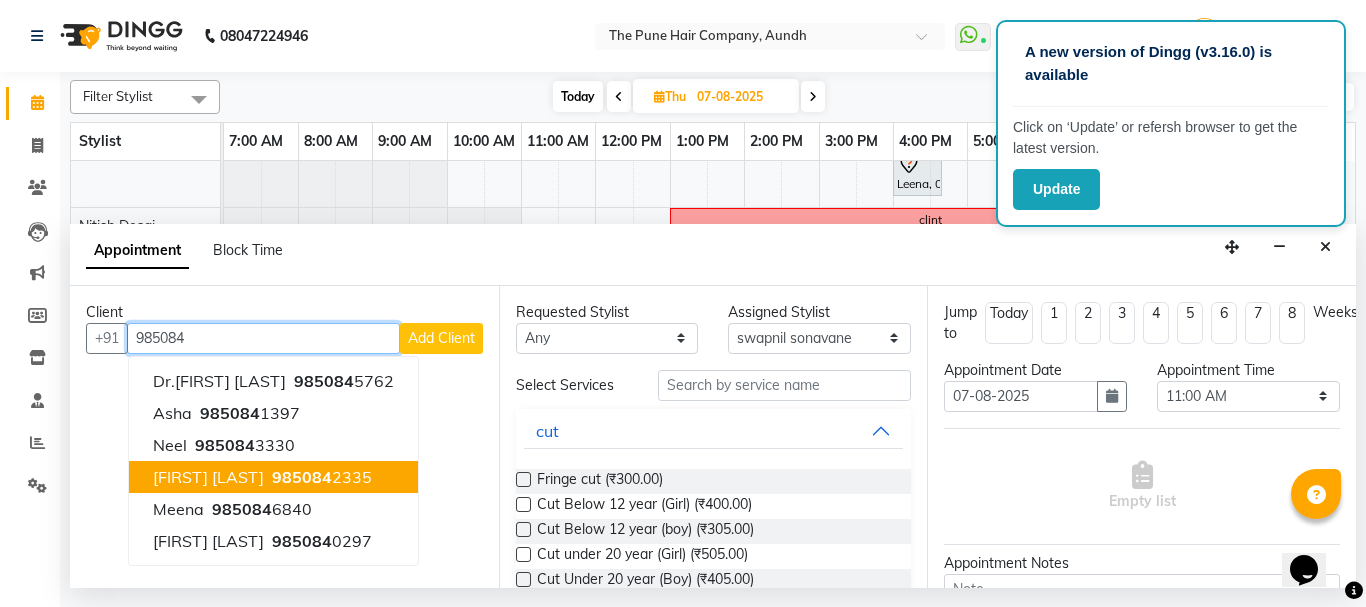 click on "[FIRST] [LAST]" at bounding box center [208, 477] 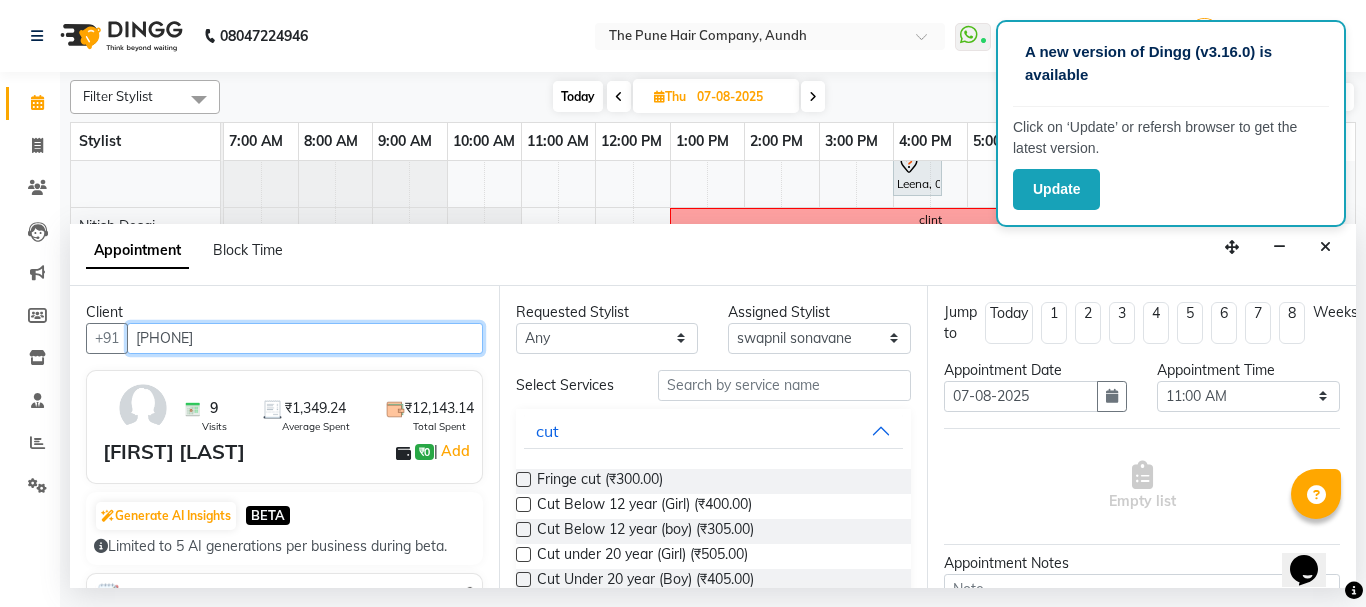 type on "[PHONE]" 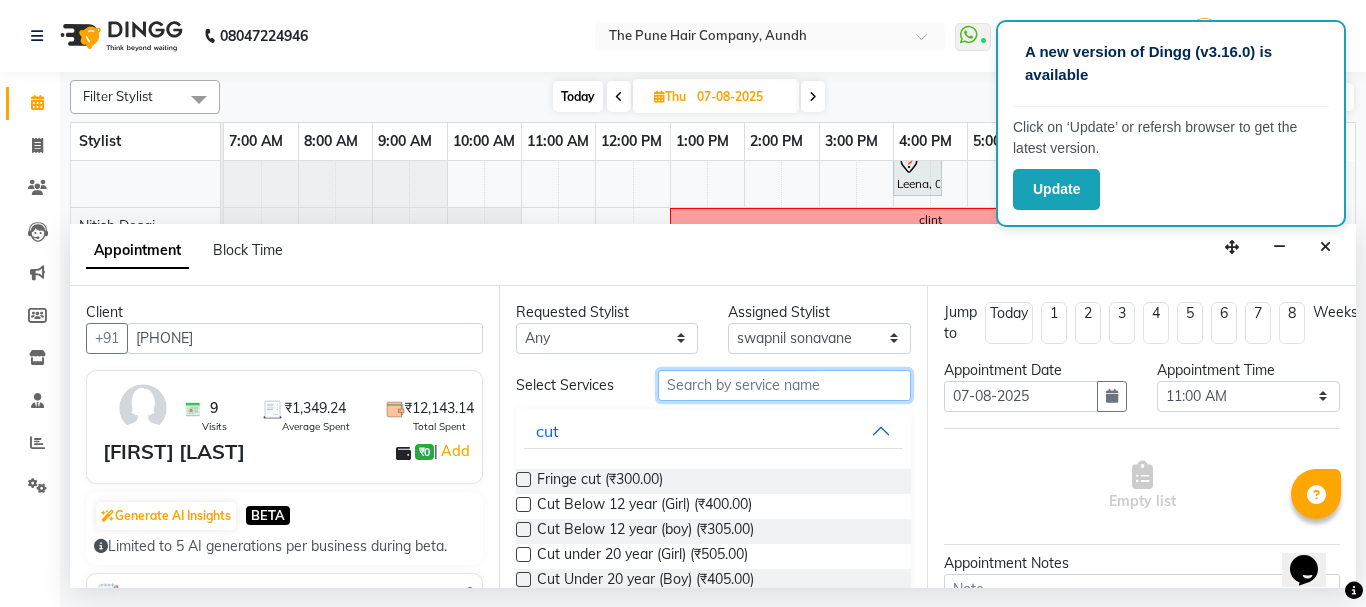 click at bounding box center [785, 385] 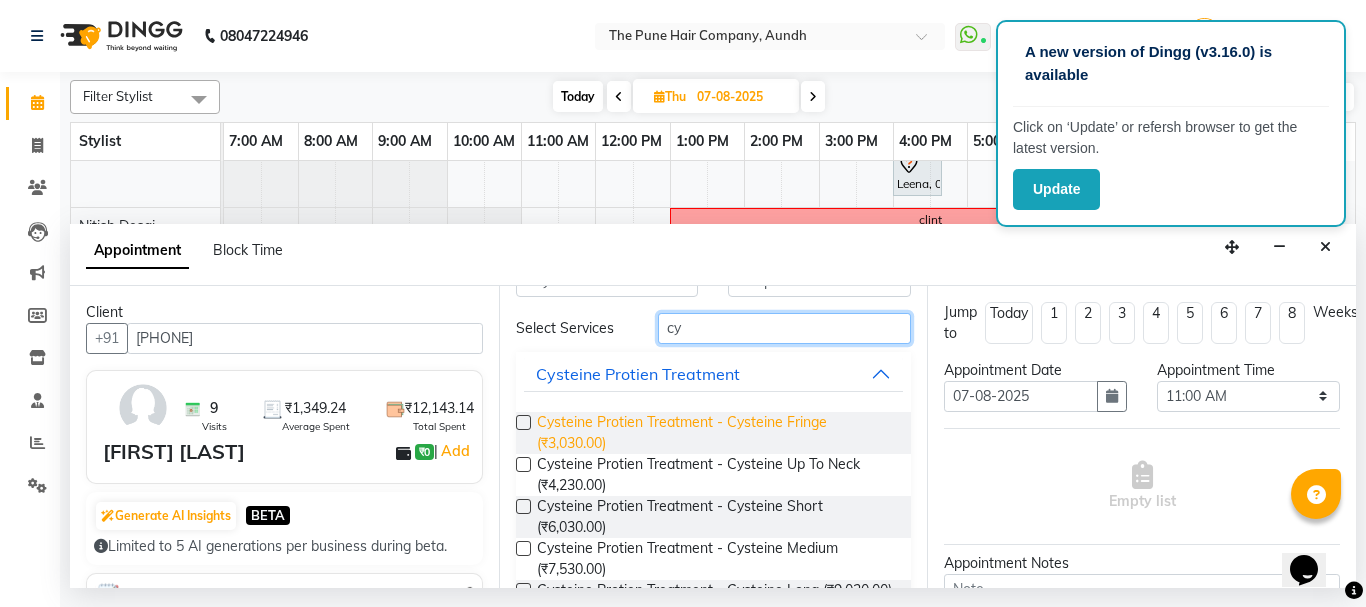 scroll, scrollTop: 100, scrollLeft: 0, axis: vertical 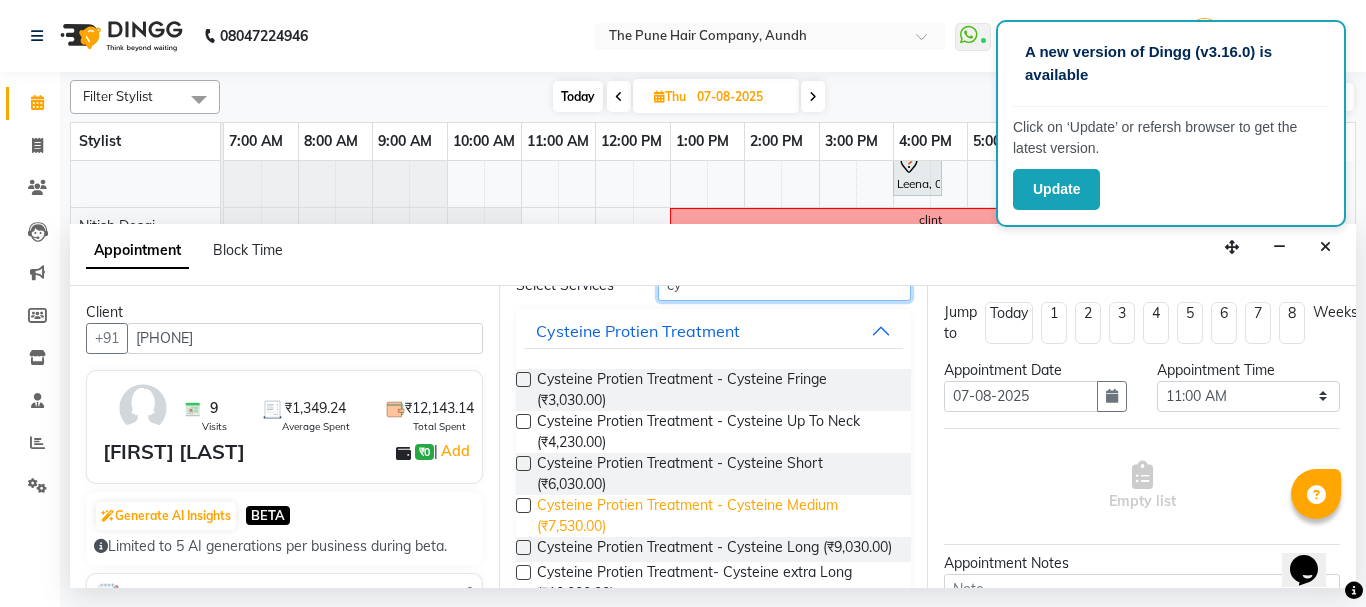 type on "cy" 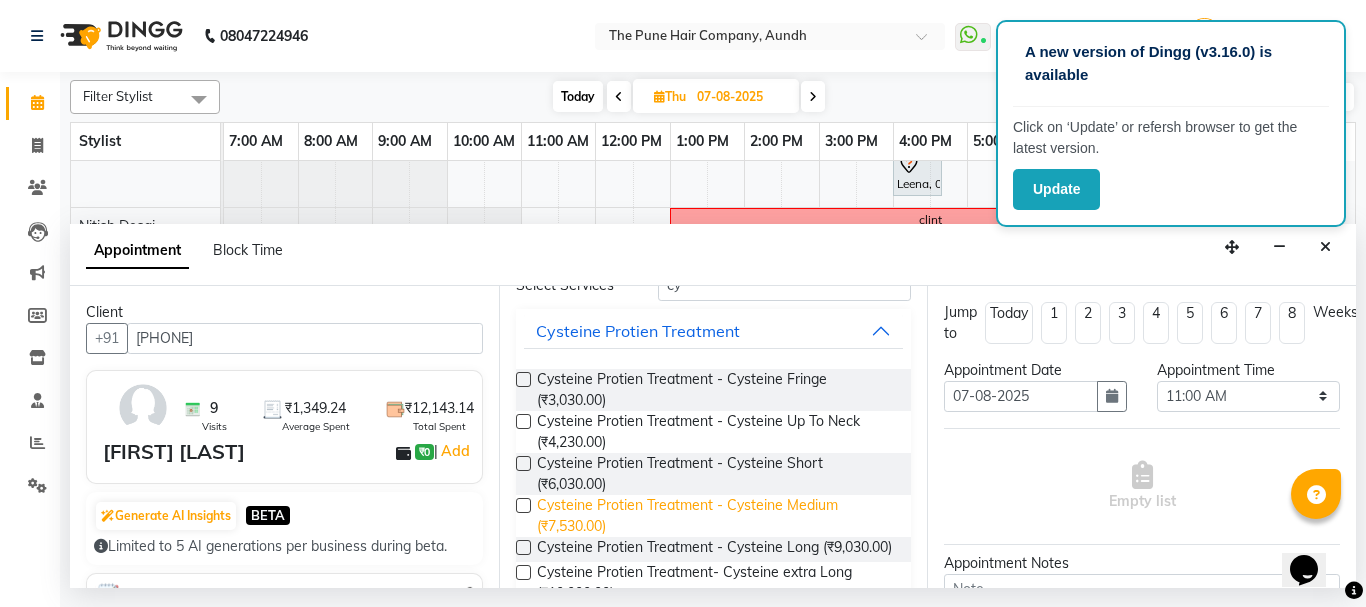 click on "Cysteine Protien Treatment - Cysteine Medium (₹7,530.00)" at bounding box center [716, 516] 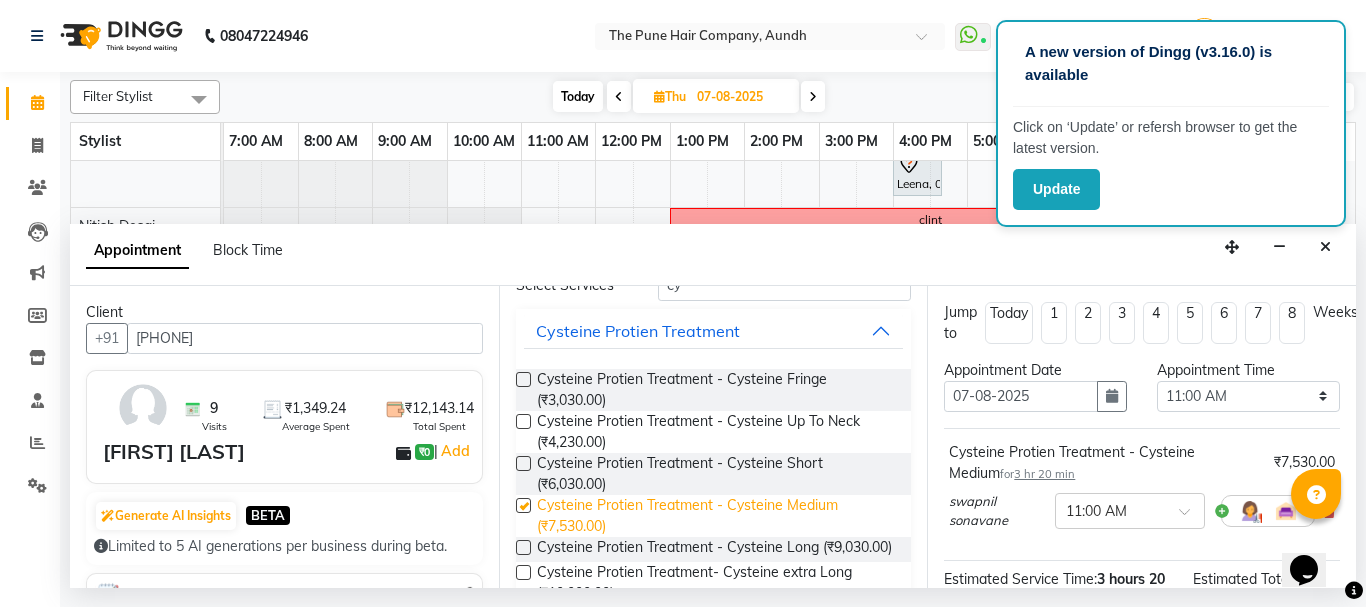 checkbox on "false" 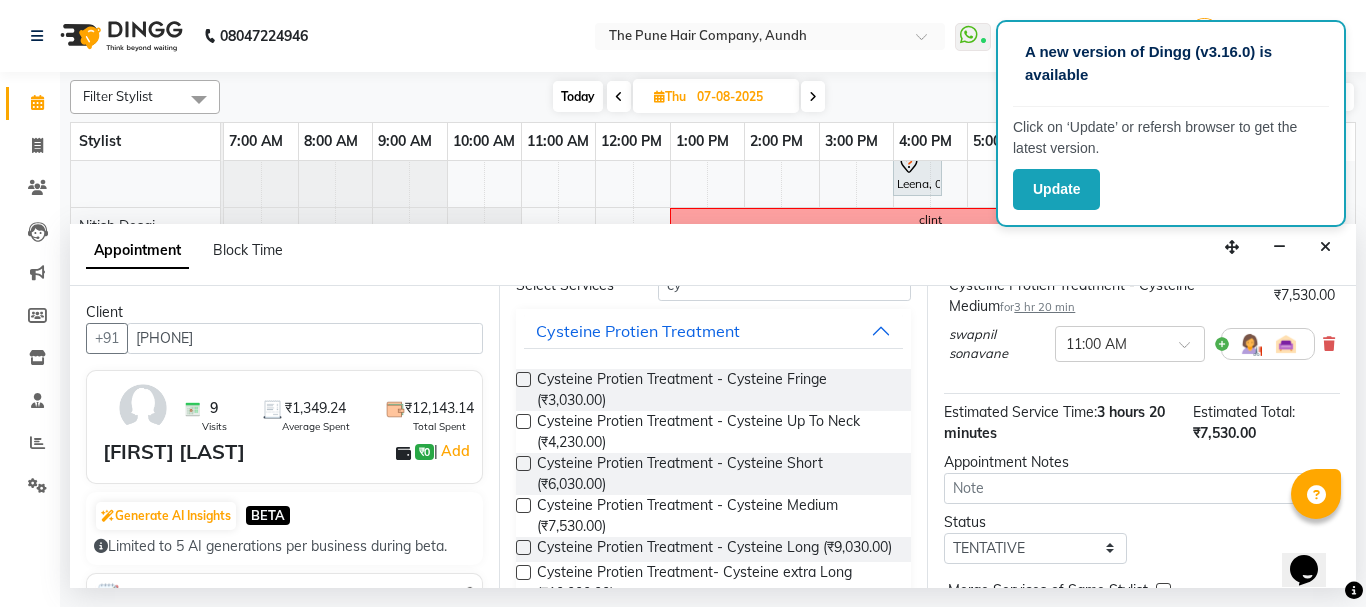 scroll, scrollTop: 284, scrollLeft: 0, axis: vertical 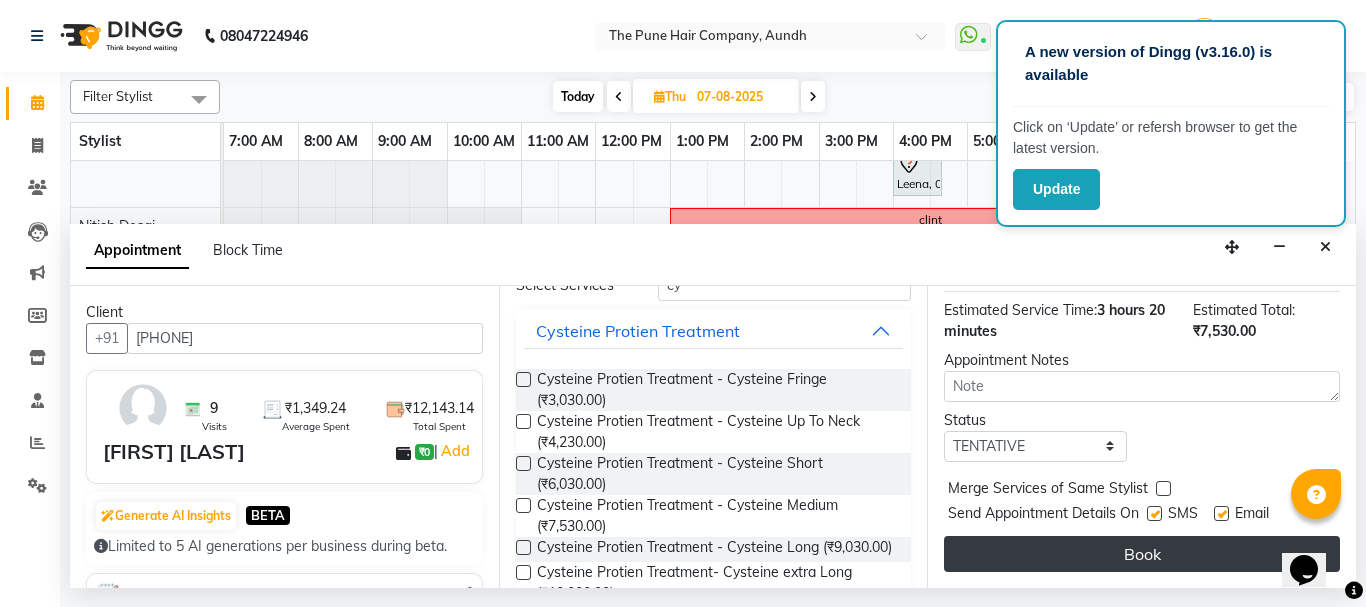 click on "Book" at bounding box center (1142, 554) 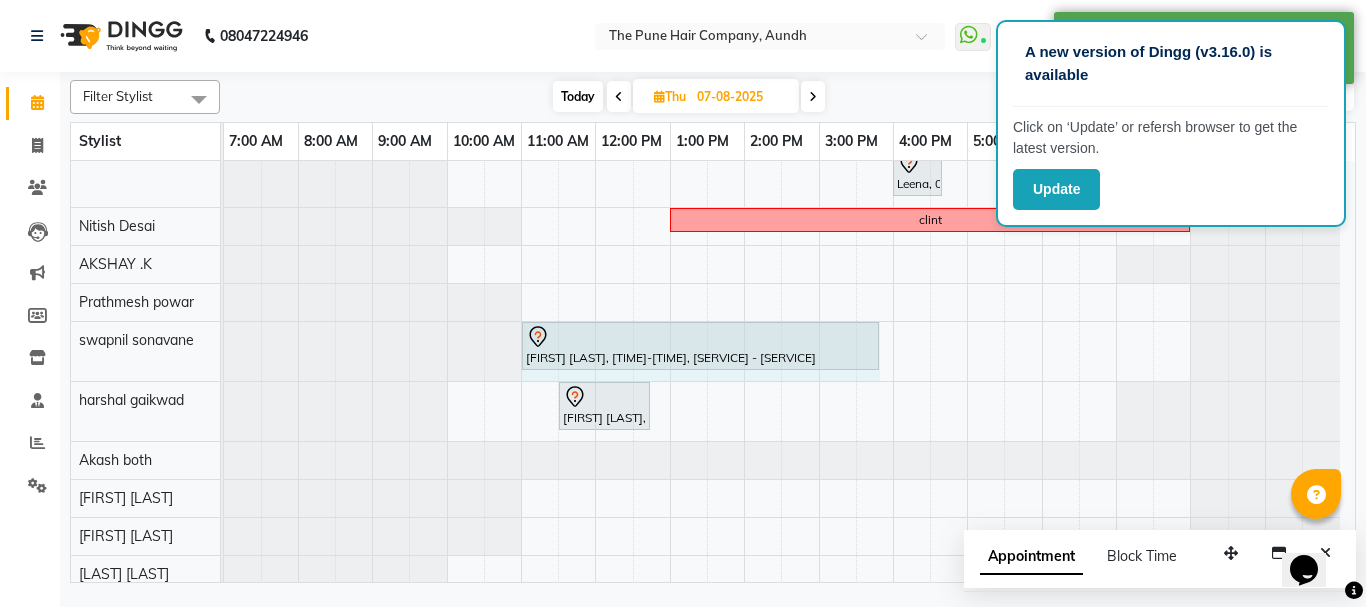 drag, startPoint x: 766, startPoint y: 337, endPoint x: 862, endPoint y: 342, distance: 96.13012 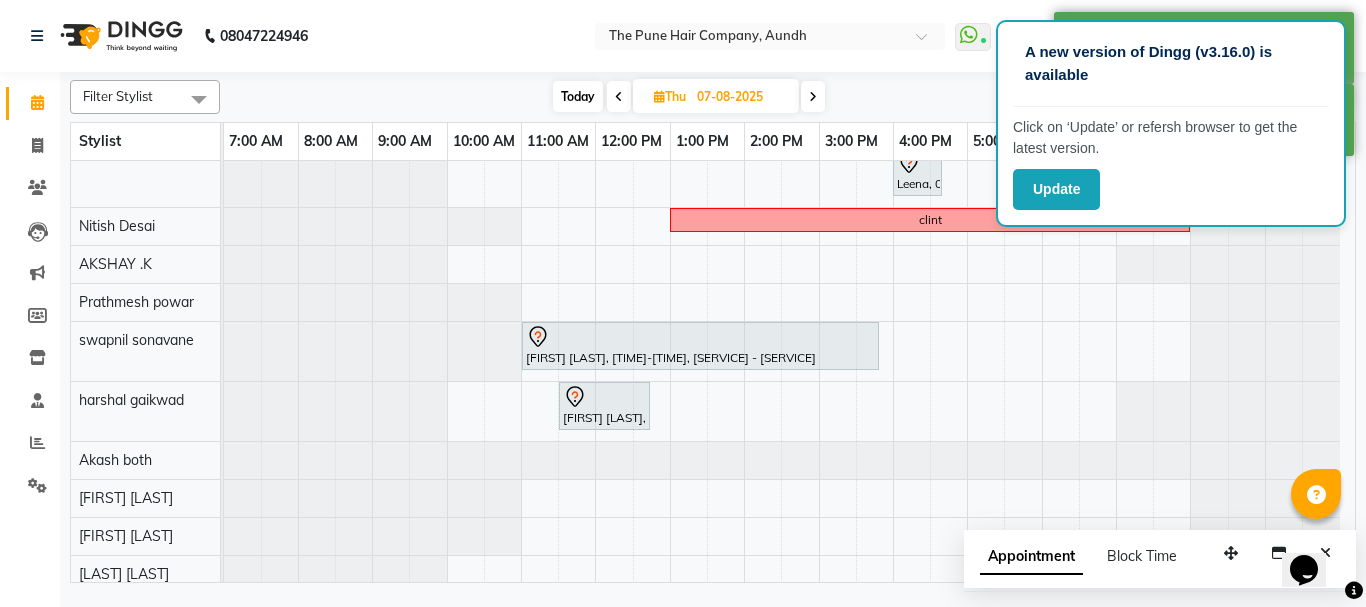 click on "Today" at bounding box center (578, 96) 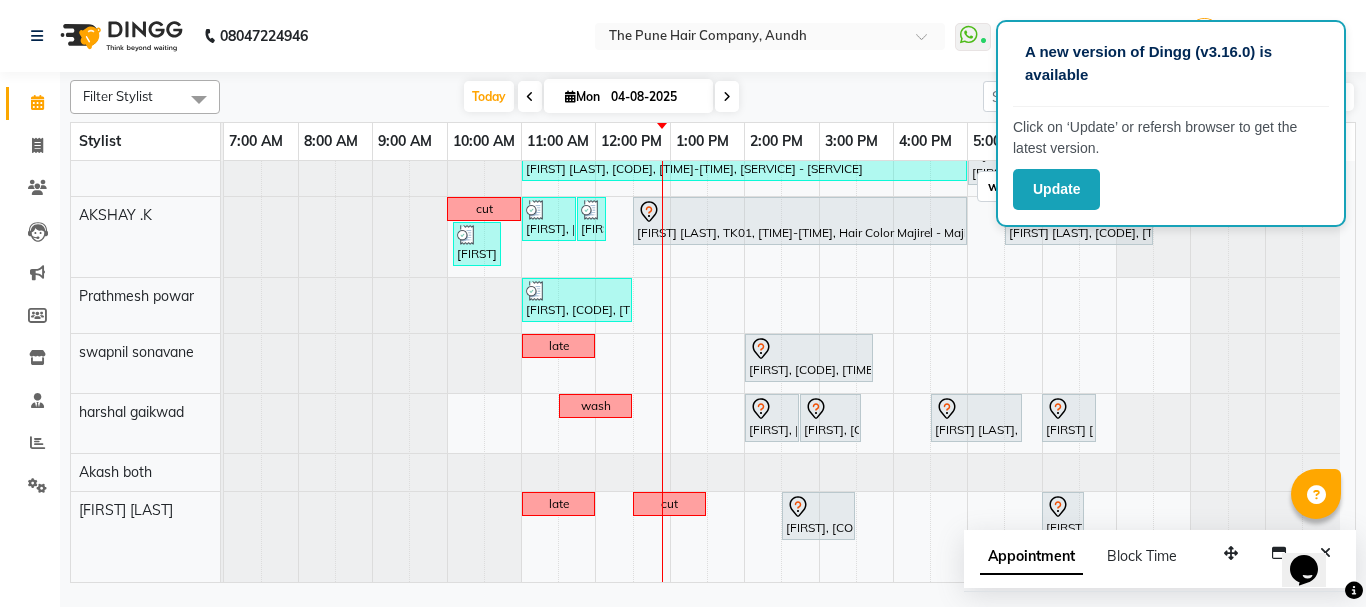 scroll, scrollTop: 366, scrollLeft: 0, axis: vertical 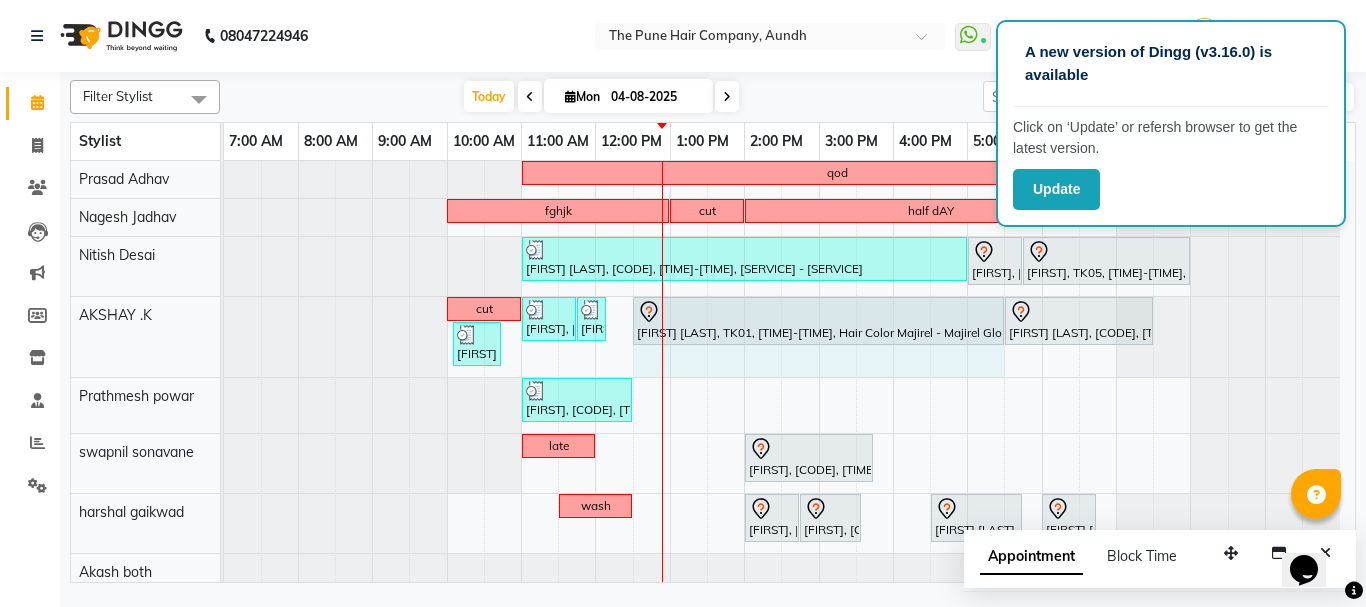 drag, startPoint x: 966, startPoint y: 337, endPoint x: 988, endPoint y: 329, distance: 23.409399 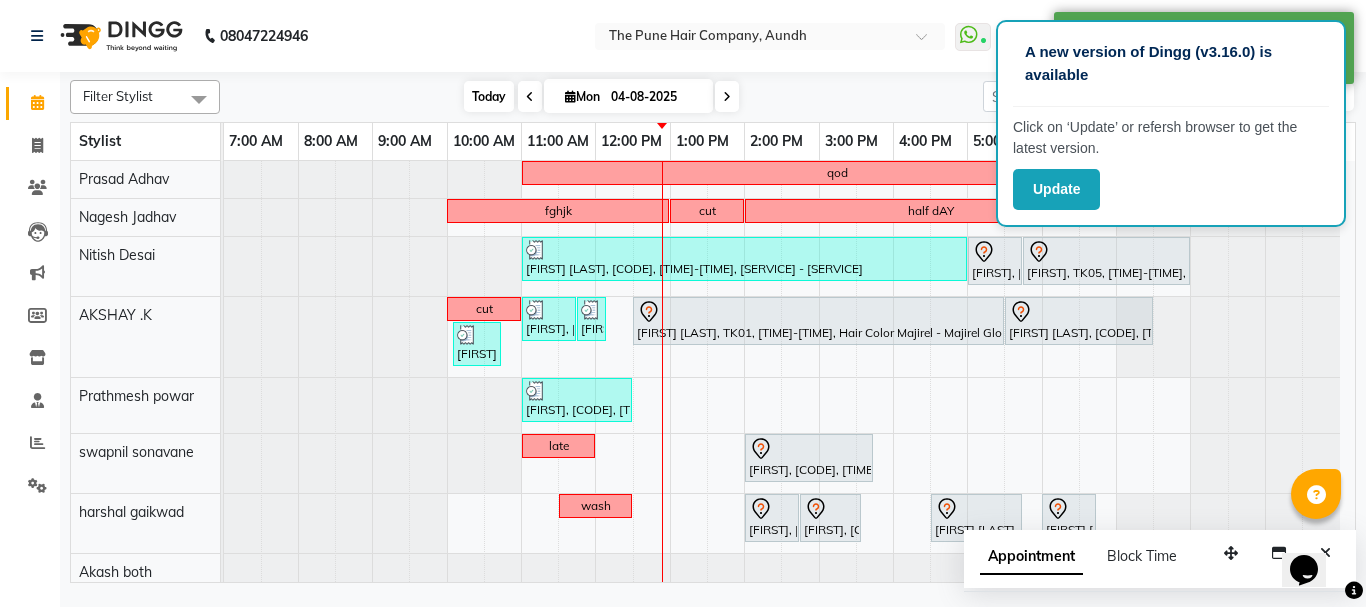 click on "Today" at bounding box center [489, 96] 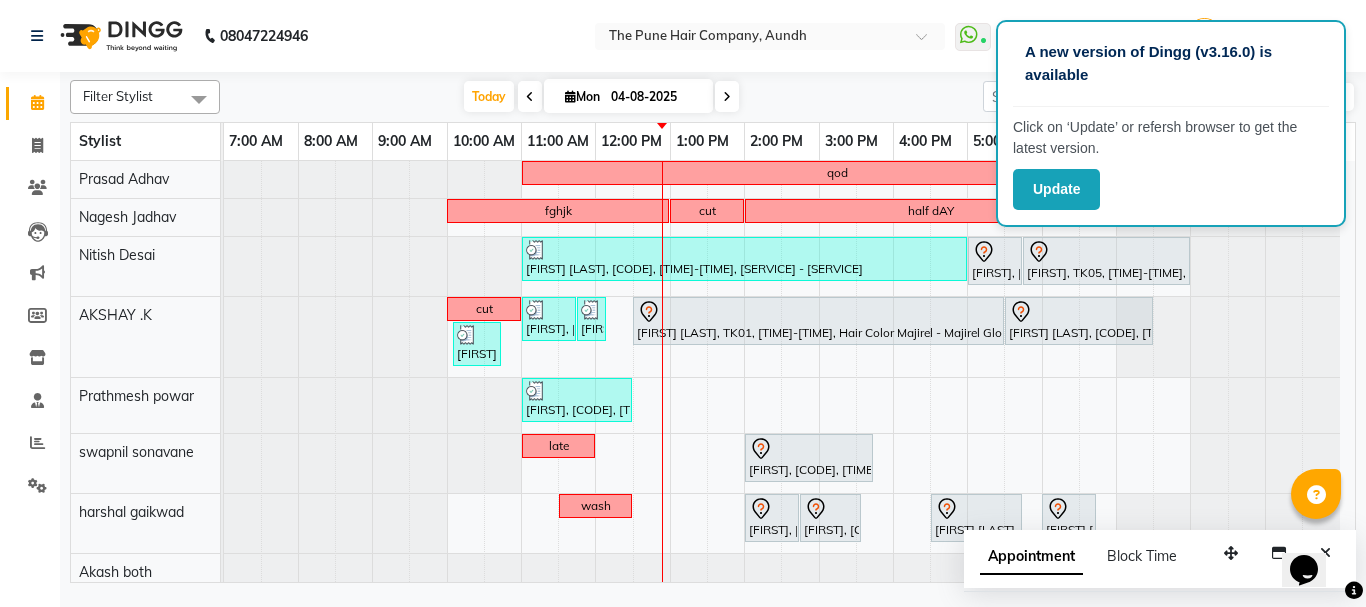 click at bounding box center [727, 96] 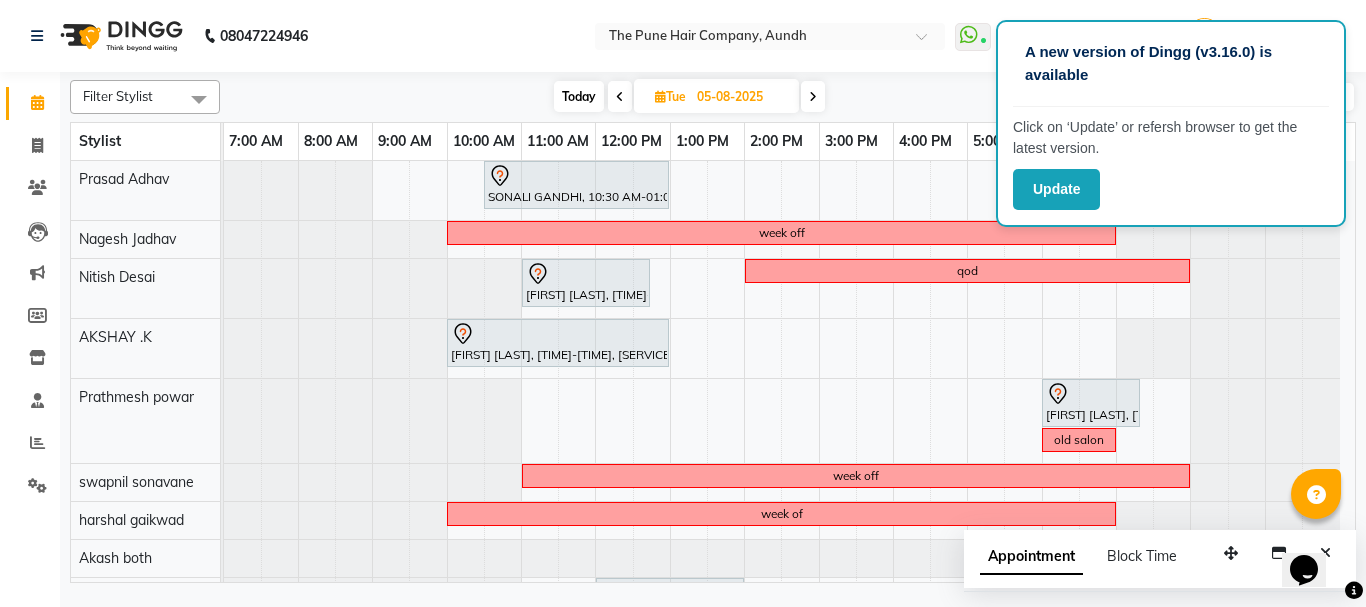 scroll, scrollTop: 100, scrollLeft: 0, axis: vertical 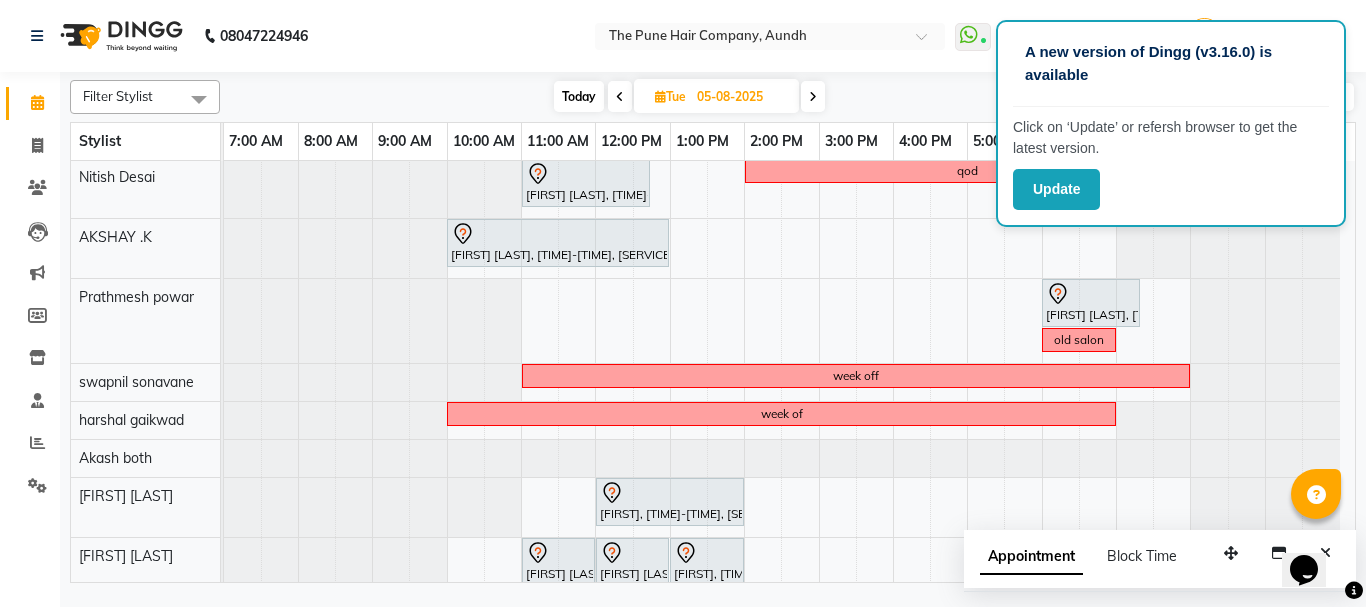 click at bounding box center [620, 96] 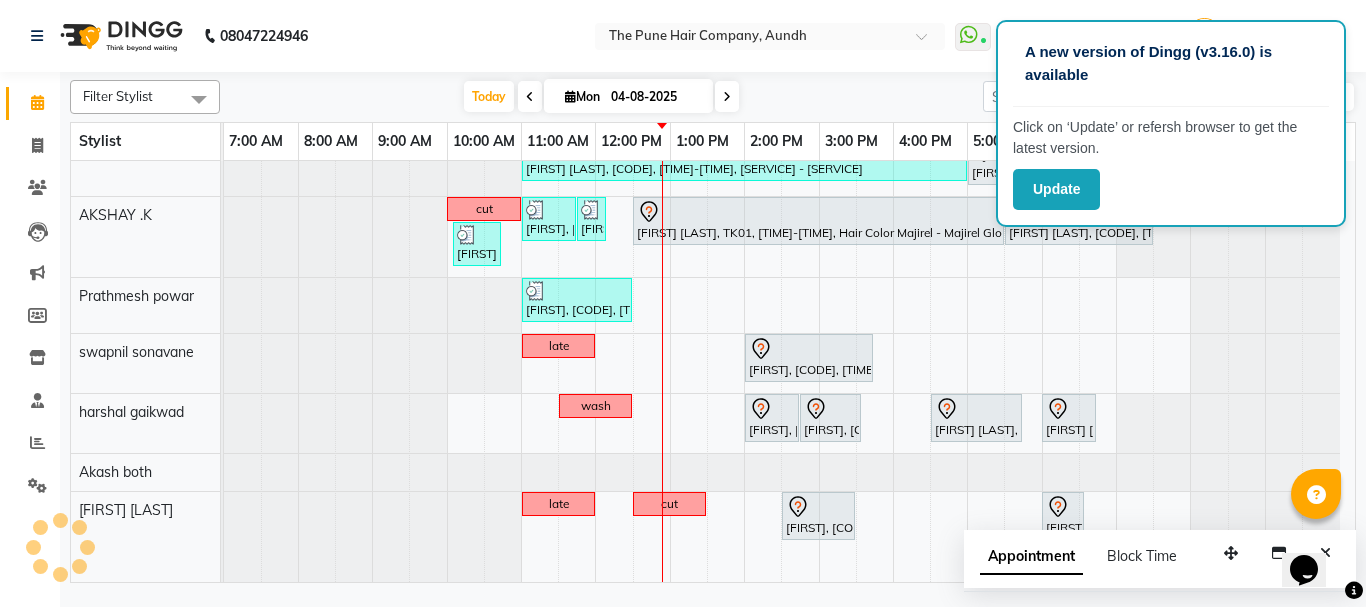 scroll, scrollTop: 0, scrollLeft: 0, axis: both 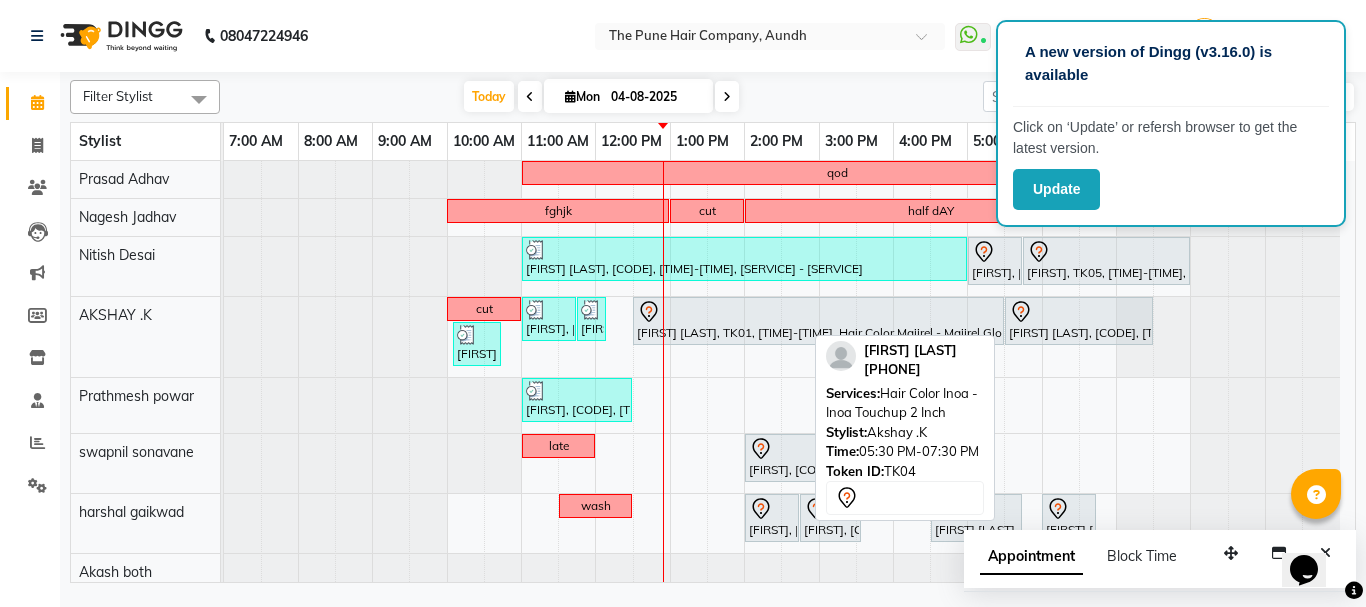 click at bounding box center [1079, 312] 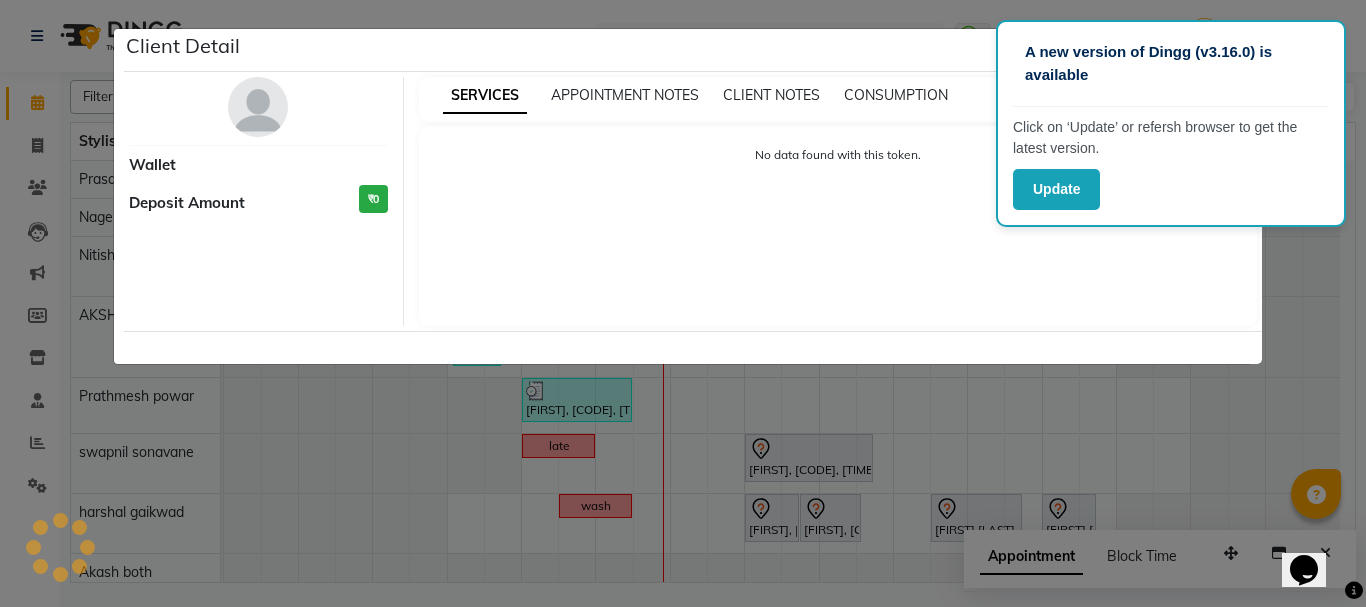 select on "7" 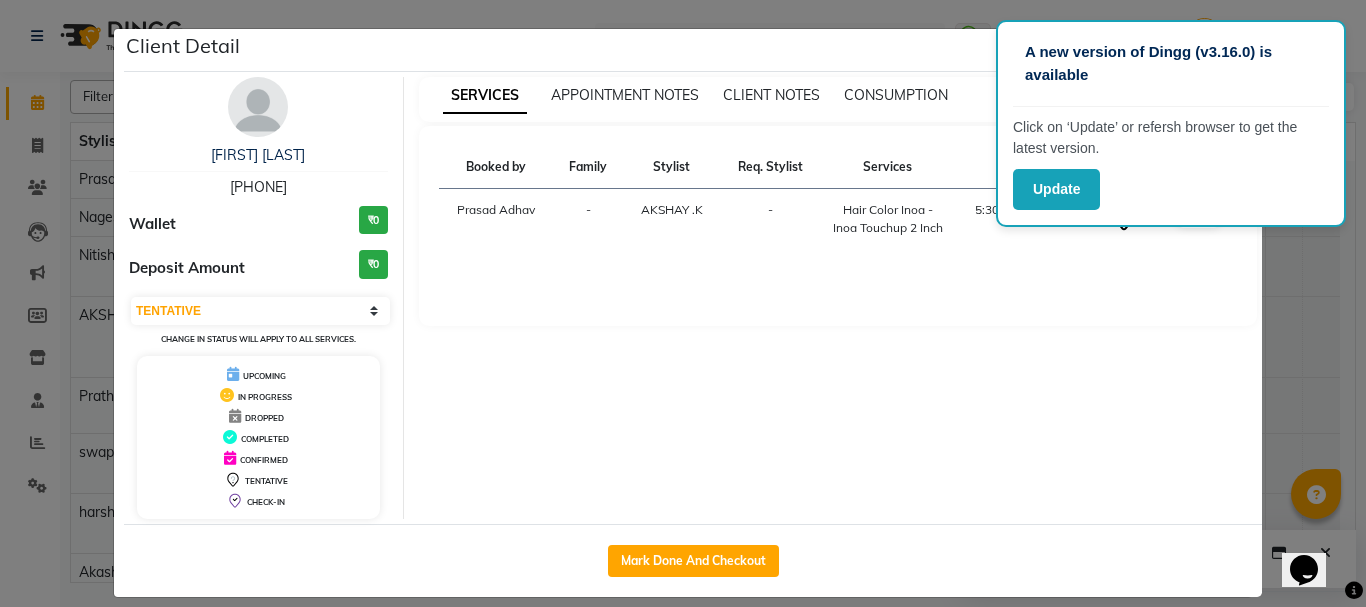 drag, startPoint x: 288, startPoint y: 184, endPoint x: 202, endPoint y: 182, distance: 86.023254 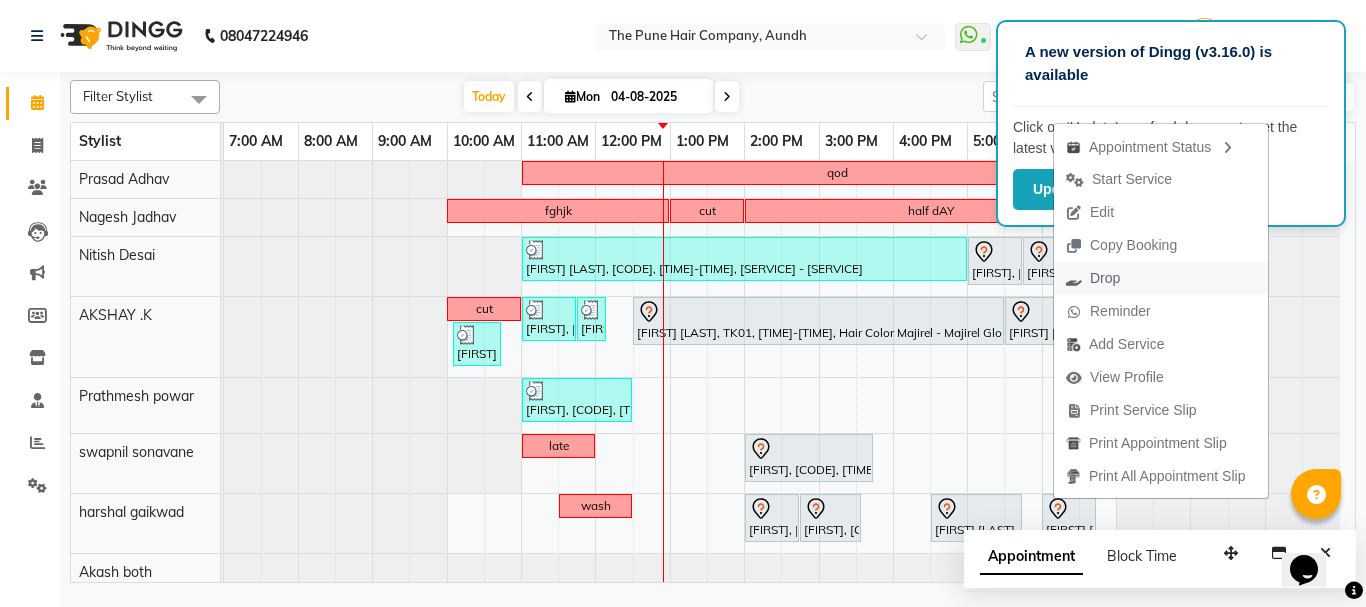 click on "Drop" at bounding box center (1093, 278) 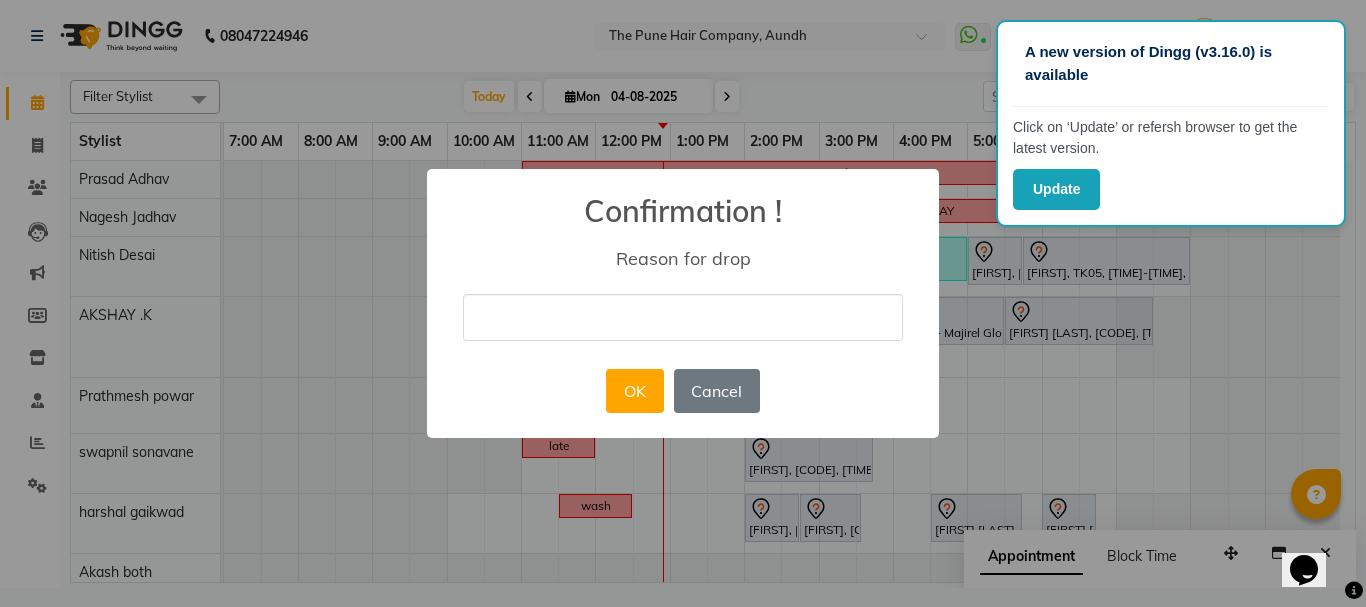 click at bounding box center [683, 317] 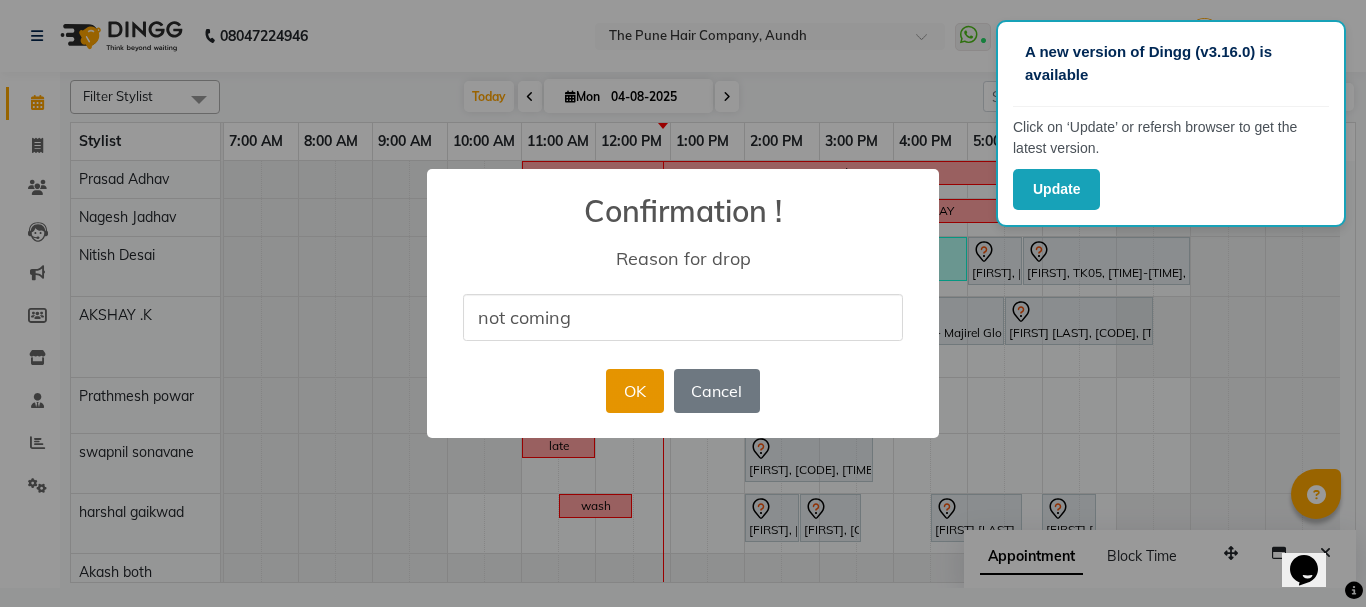 click on "OK" at bounding box center [634, 391] 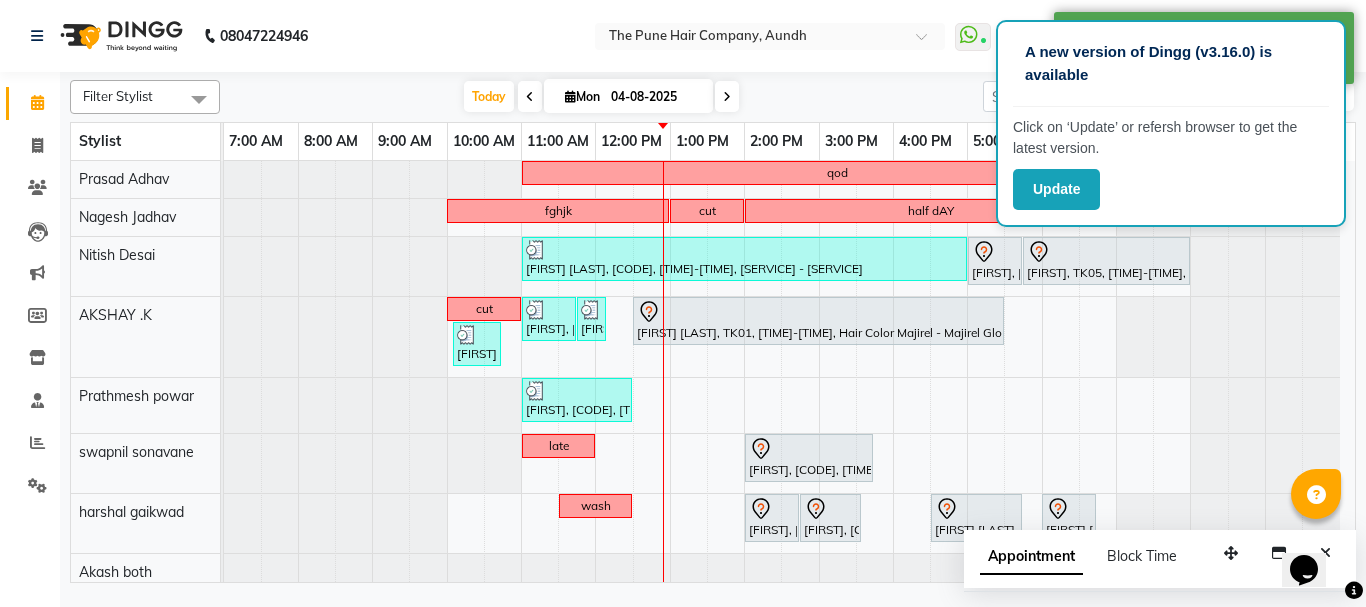 click at bounding box center (727, 96) 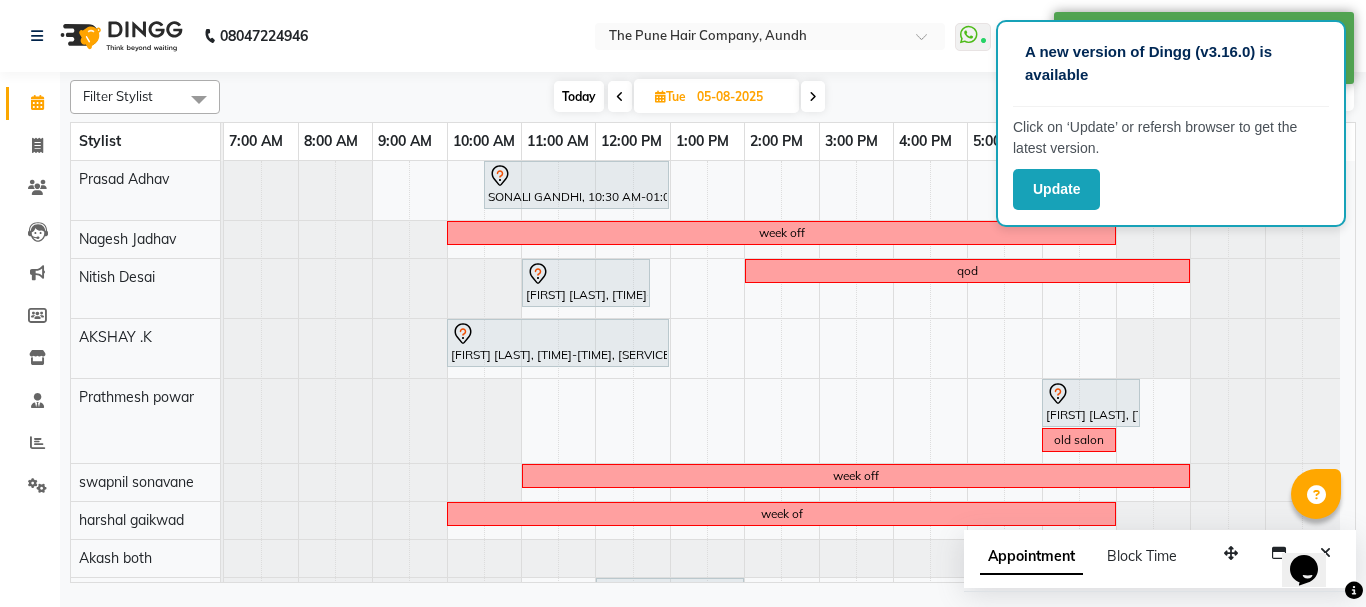 click on "[FIRST] [LAST], [CODE], [TIME]-[TIME], [SERVICE] - [SERVICE] week off [FIRST] [LAST], [TIME]-[TIME], [SERVICE] ([GENDER]) qod [FIRST] [LAST], [TIME]-[TIME], [SERVICE] - [SERVICE] [FIRST] [LAST], [TIME]-[TIME], [SERVICE] - [SERVICE] [FIRST] [LAST], [TIME]-[TIME], [SERVICE] - [SERVICE] [FIRST], [TIME]-[TIME], [SERVICE] - [SERVICE] [FIRST], [TIME]-[TIME], [SERVICE] - [SERVICE] week off [FIRST], [TIME]-[TIME], [SERVICE] - [SERVICE] [FIRST], [TIME]-[TIME], [SERVICE] - [SERVICE] ([GENDER])" at bounding box center [789, 527] 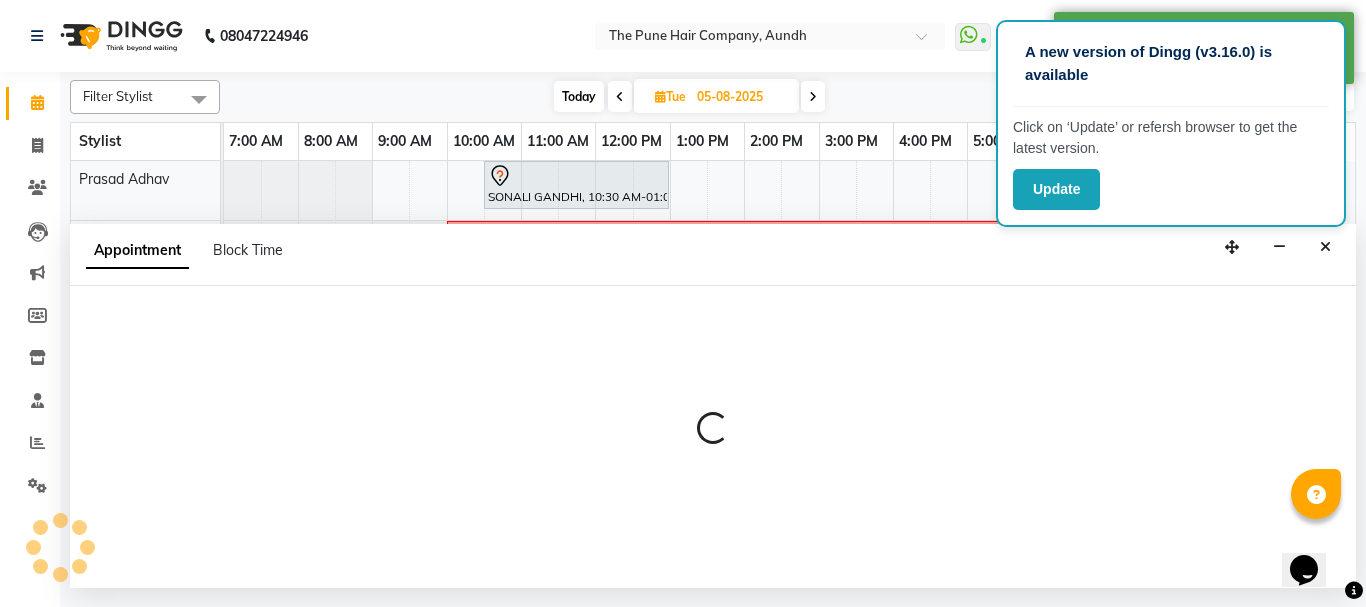 select on "6746" 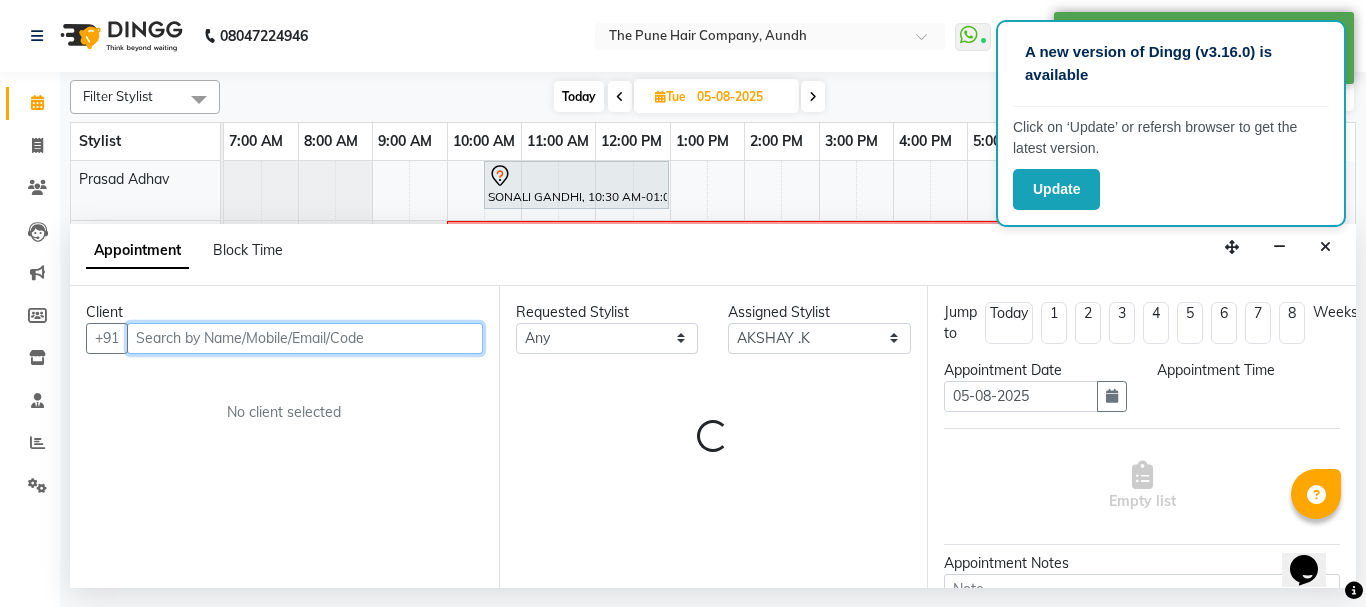 select on "1050" 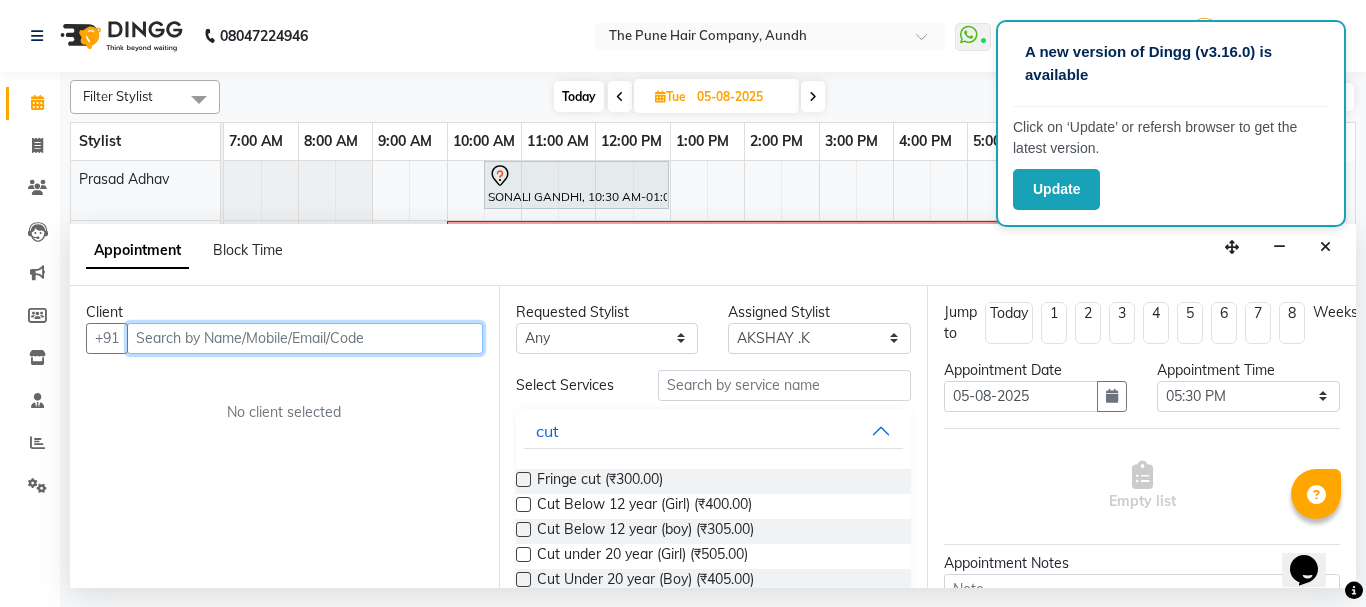 paste on "[PHONE]" 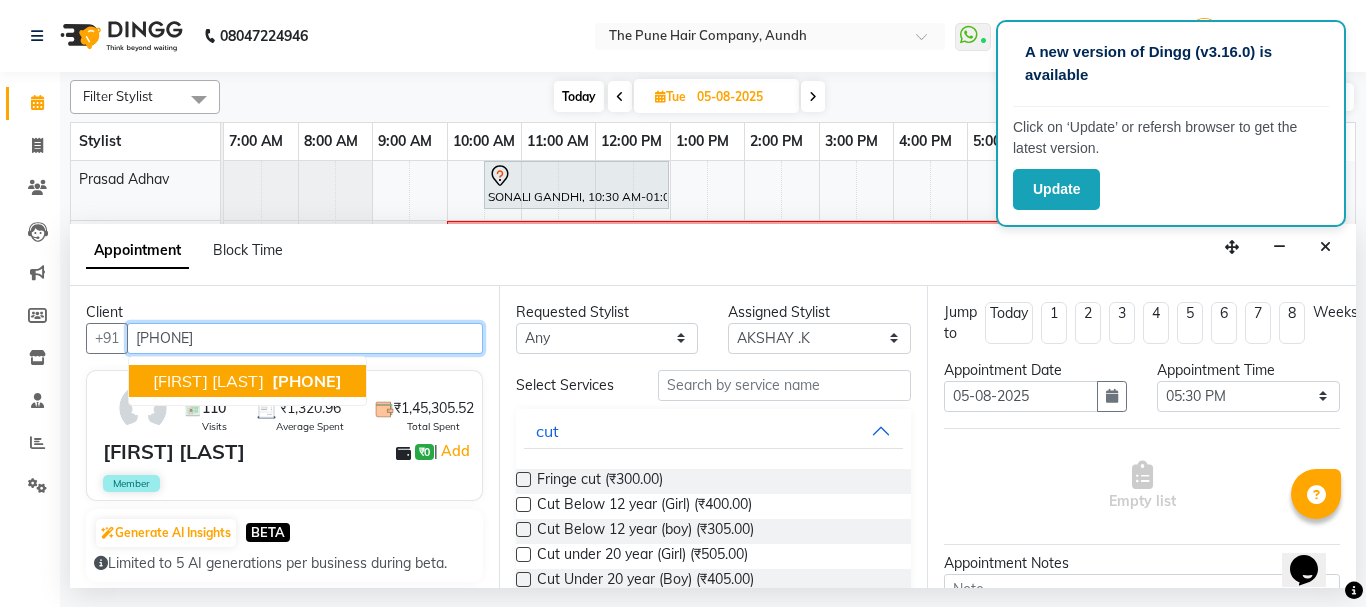 click on "[FIRST] [LAST] [PHONE]" at bounding box center [247, 381] 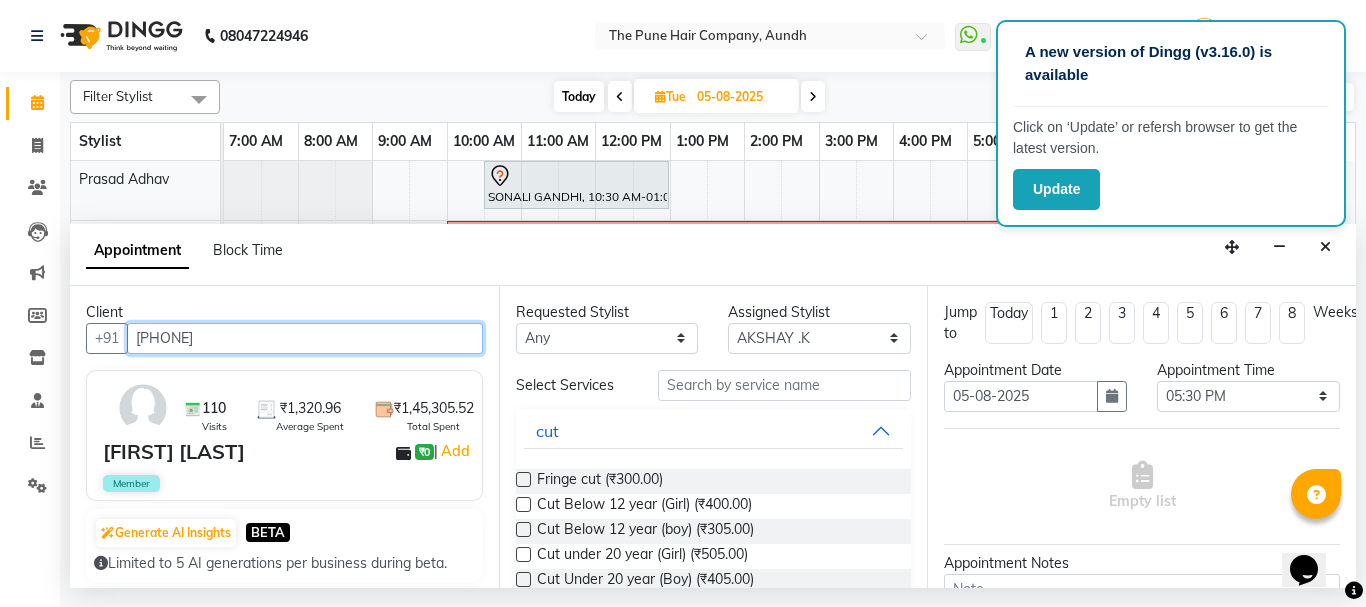 type on "[PHONE]" 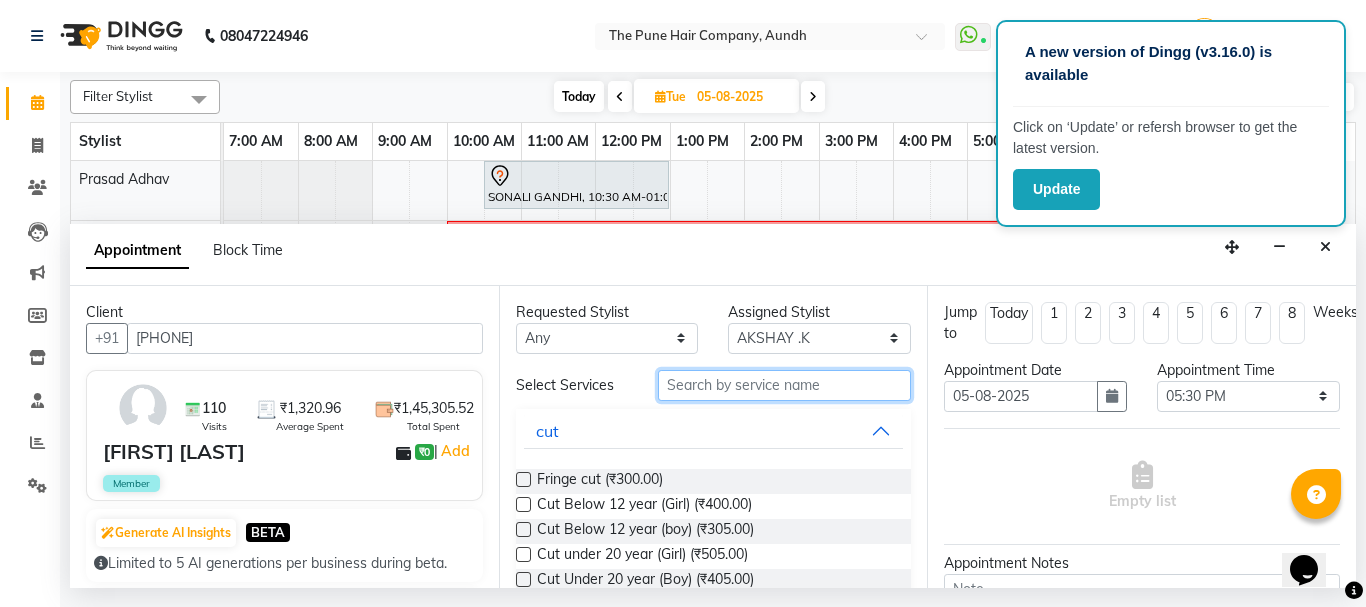 click at bounding box center (785, 385) 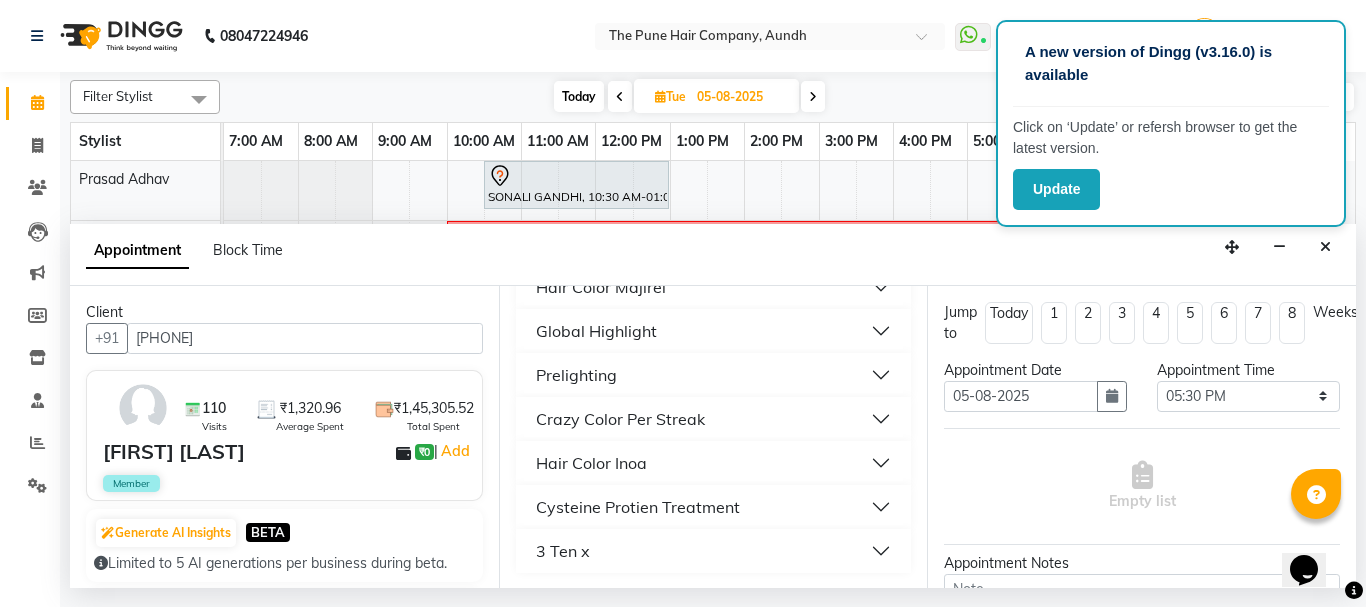 scroll, scrollTop: 522, scrollLeft: 0, axis: vertical 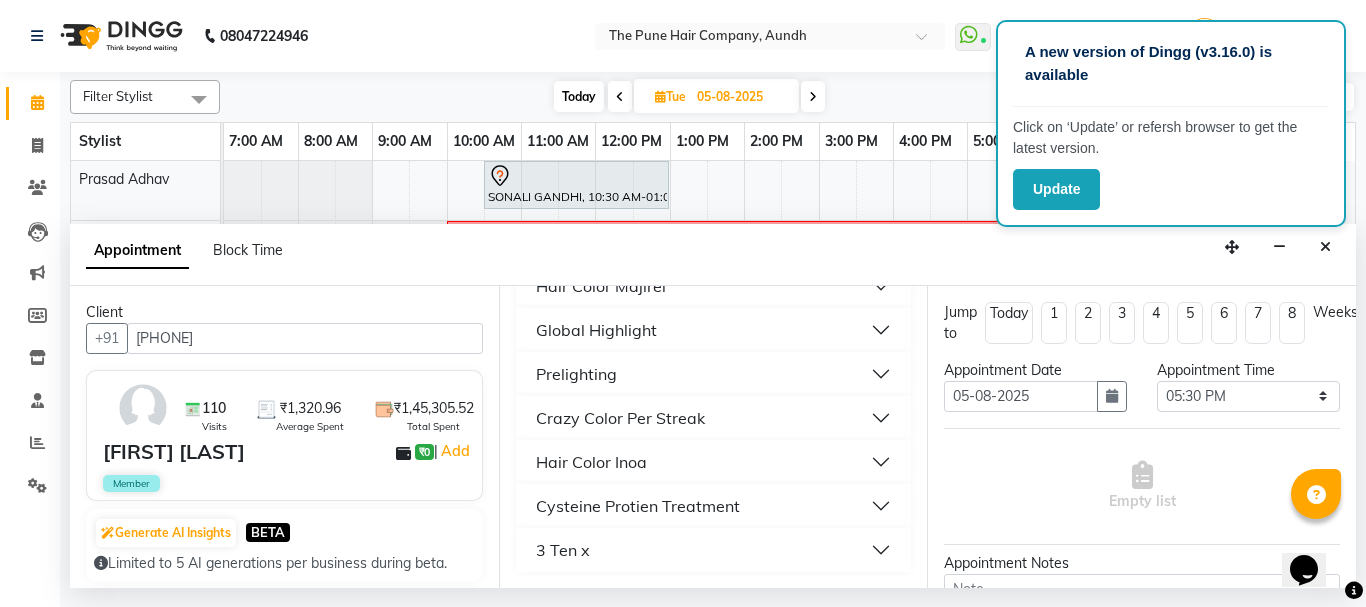 type on "2" 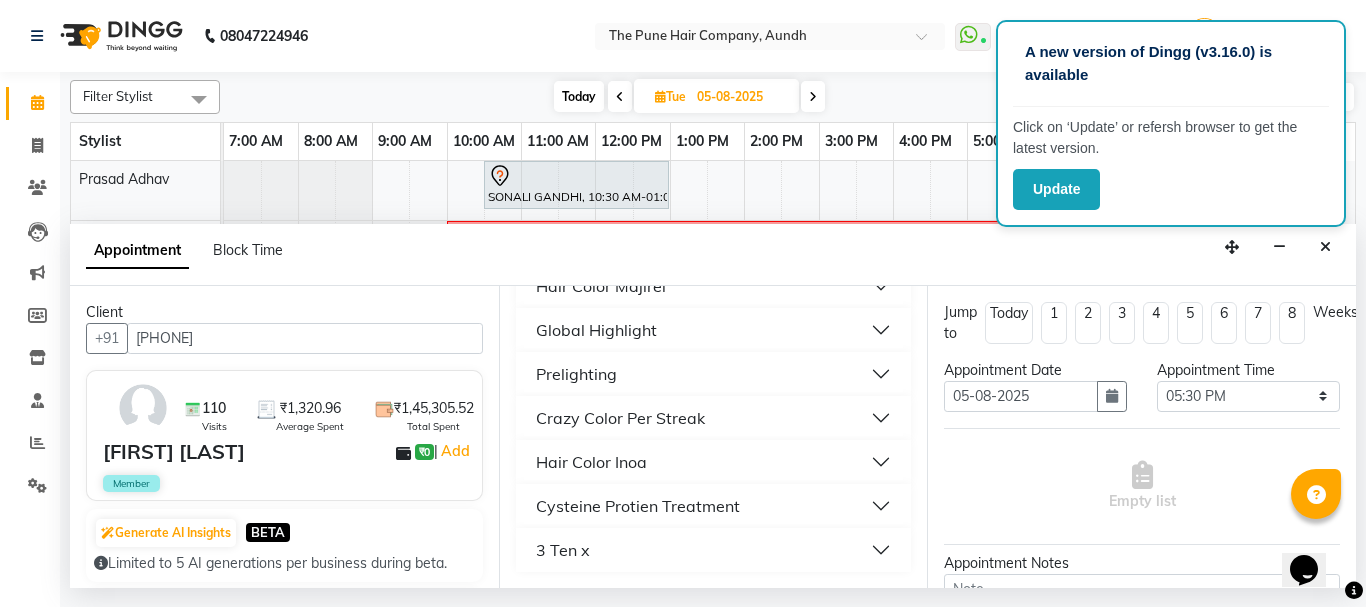 click on "Hair Color Inoa" at bounding box center [591, 462] 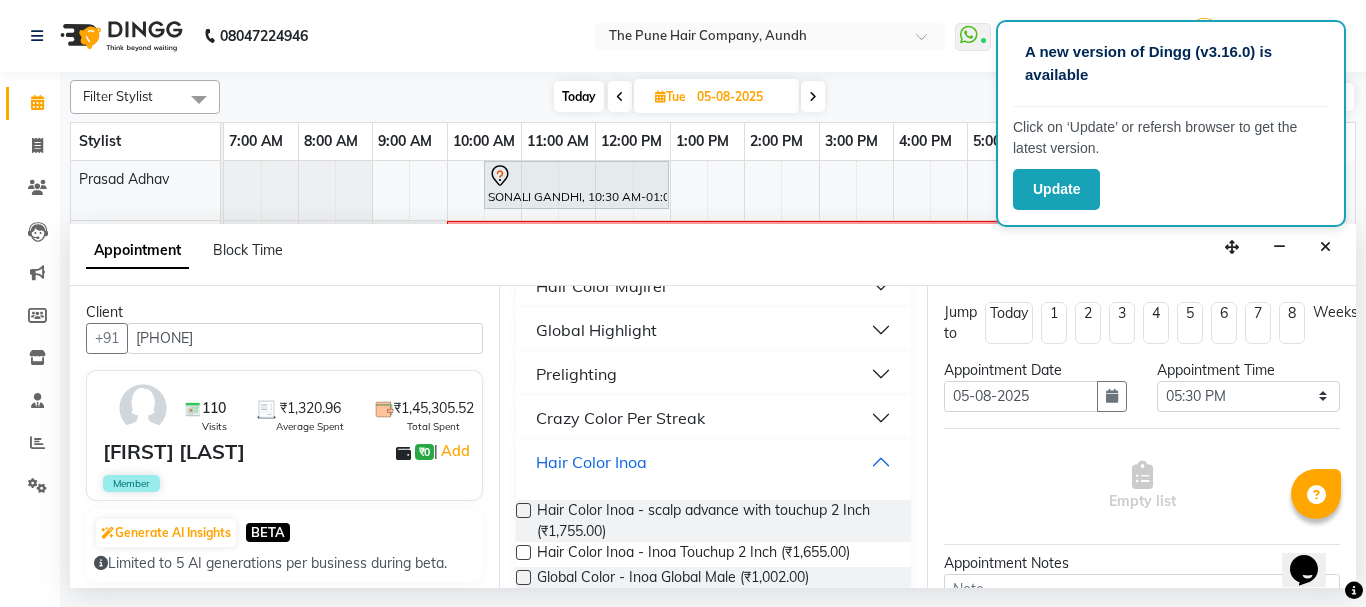 scroll, scrollTop: 622, scrollLeft: 0, axis: vertical 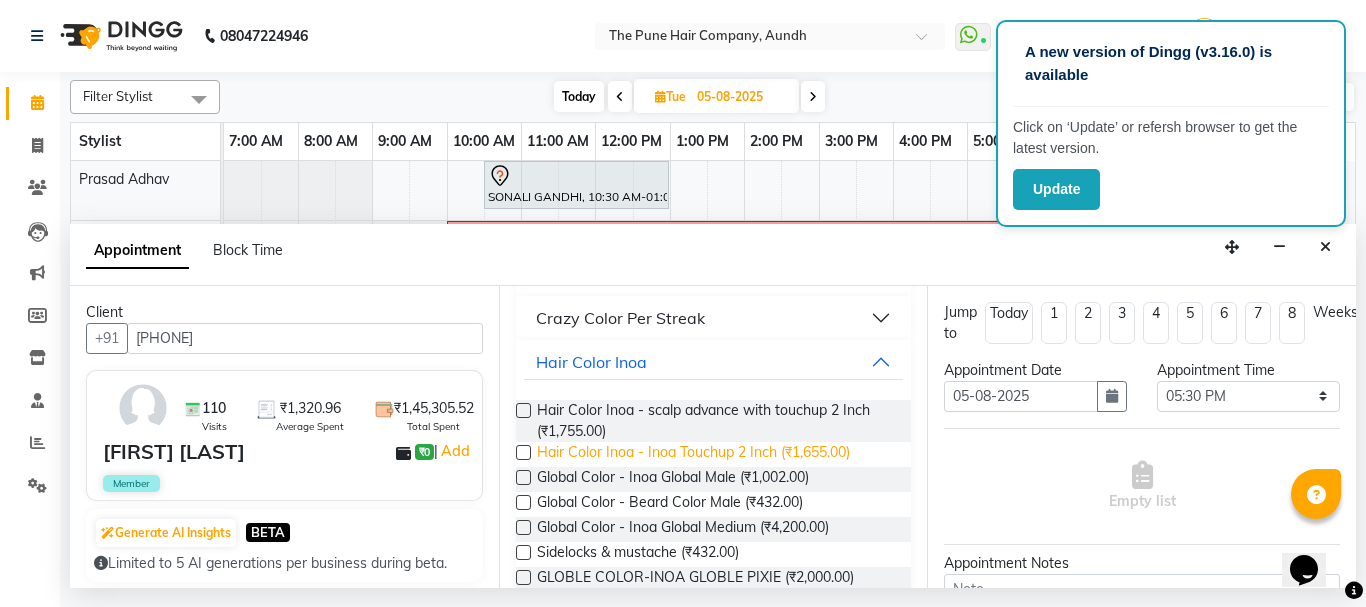 click on "Hair Color Inoa - Inoa Touchup 2 Inch (₹1,655.00)" at bounding box center [693, 454] 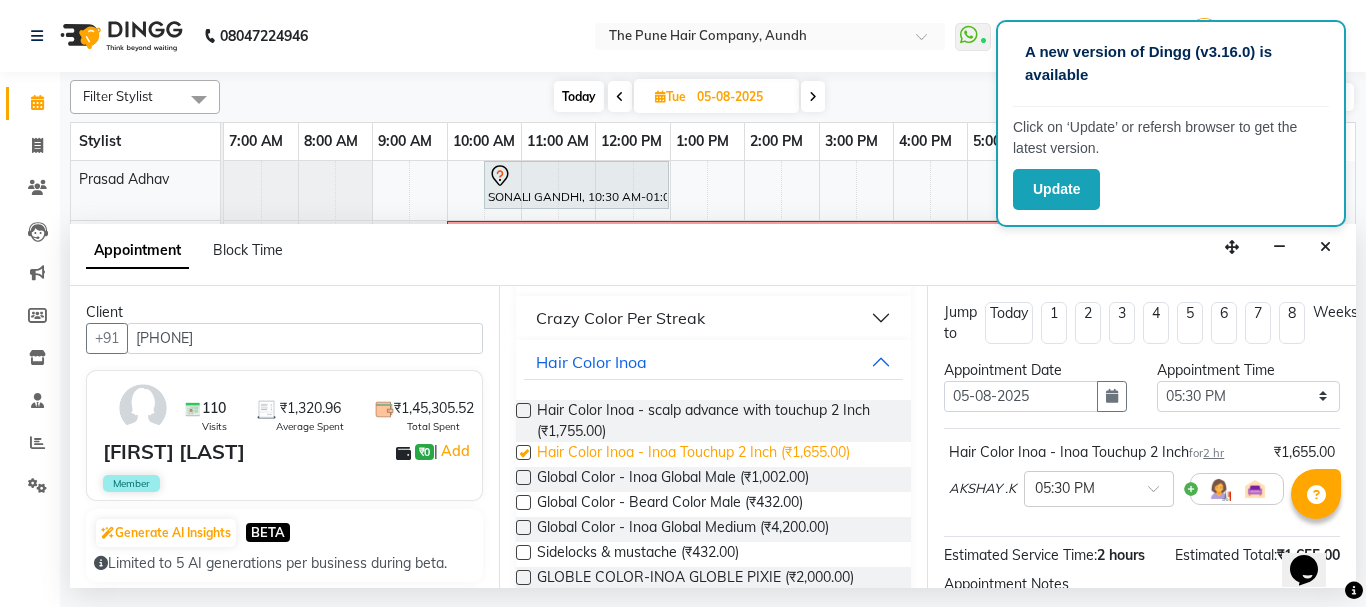 checkbox on "false" 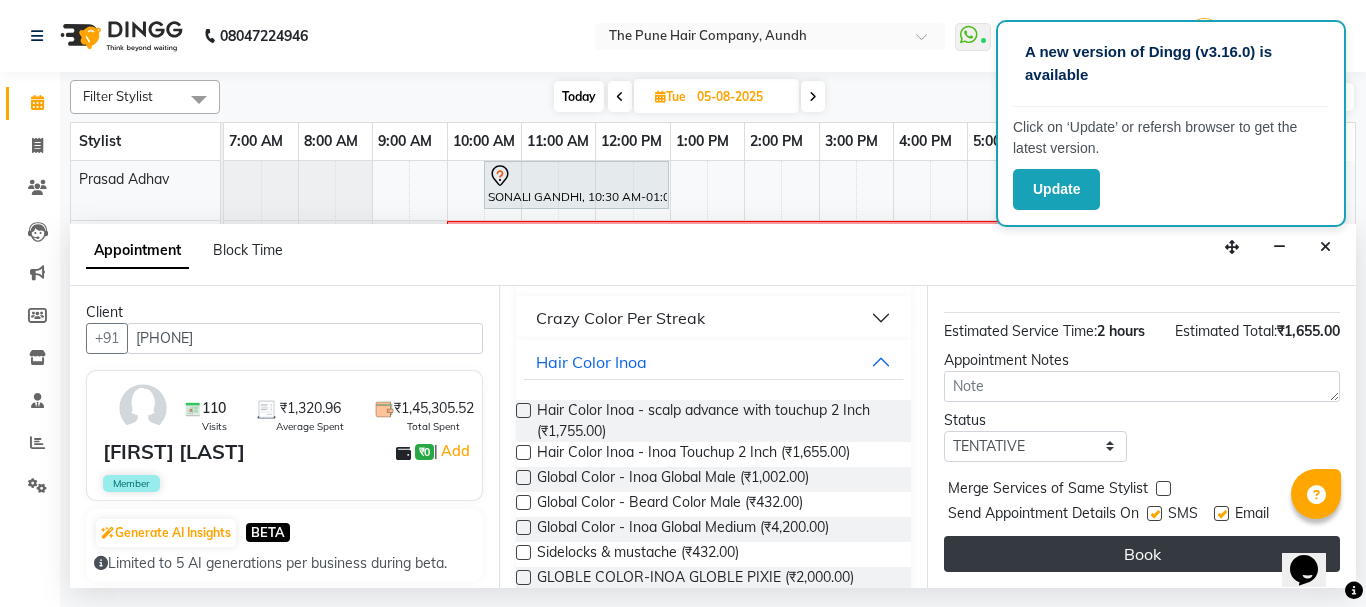 scroll, scrollTop: 260, scrollLeft: 0, axis: vertical 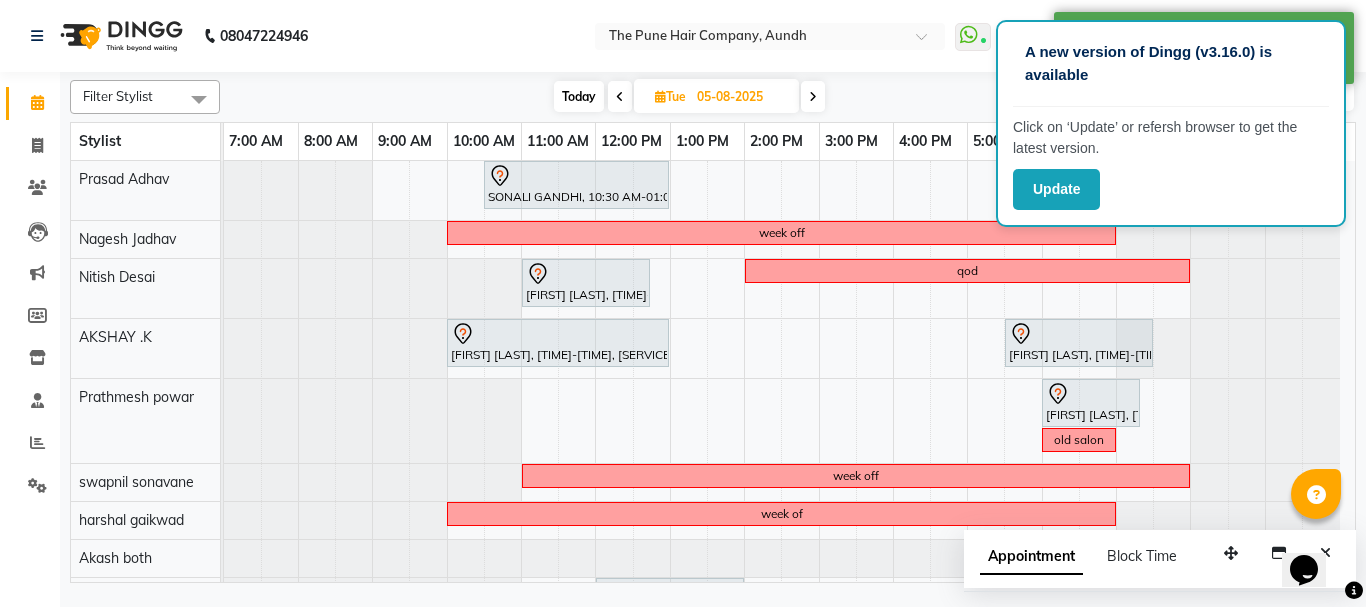 click on "Today" at bounding box center [579, 96] 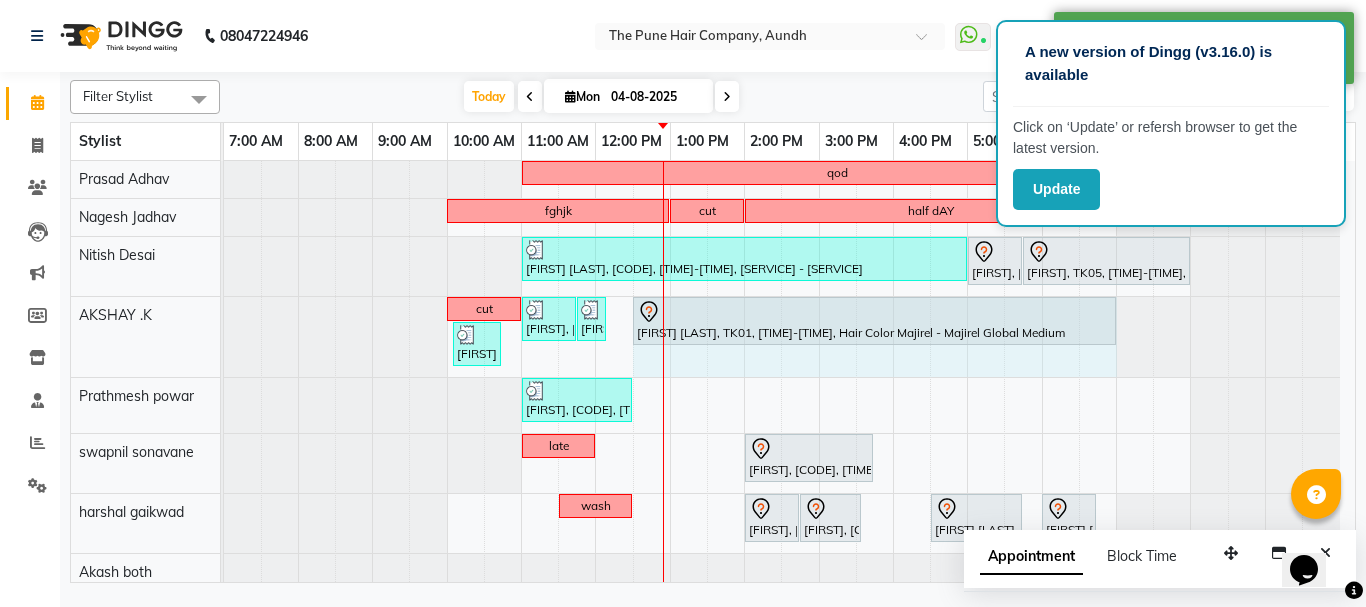 drag, startPoint x: 1002, startPoint y: 326, endPoint x: 1108, endPoint y: 321, distance: 106.11786 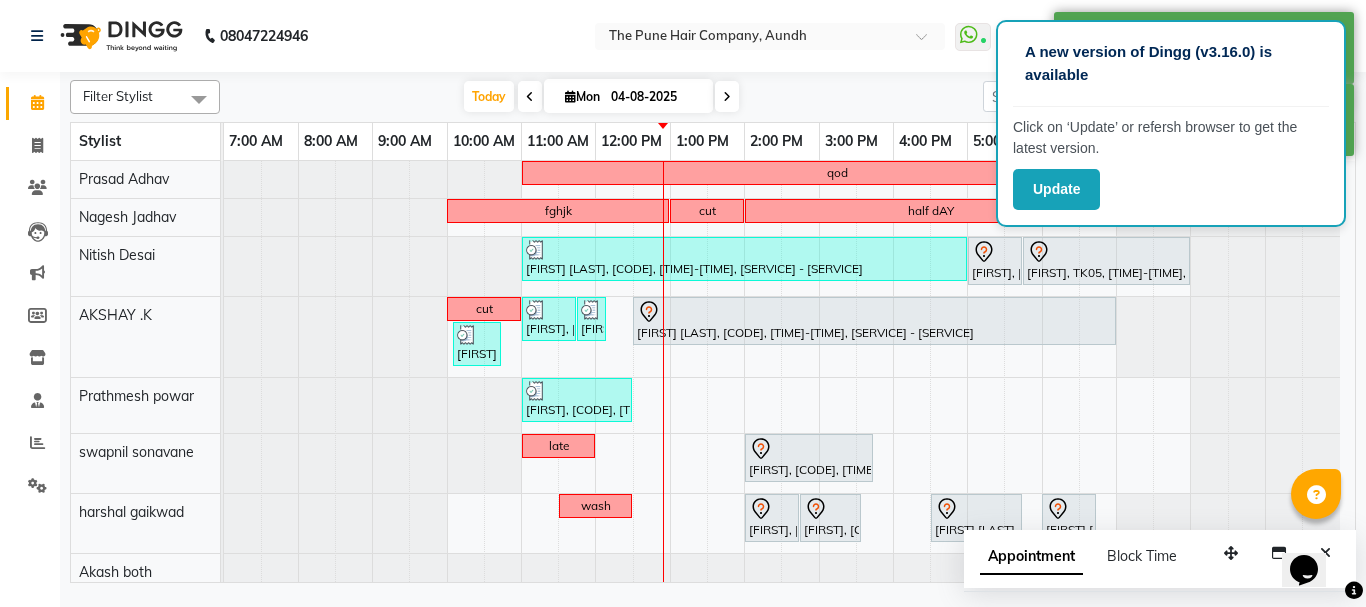 scroll, scrollTop: 366, scrollLeft: 0, axis: vertical 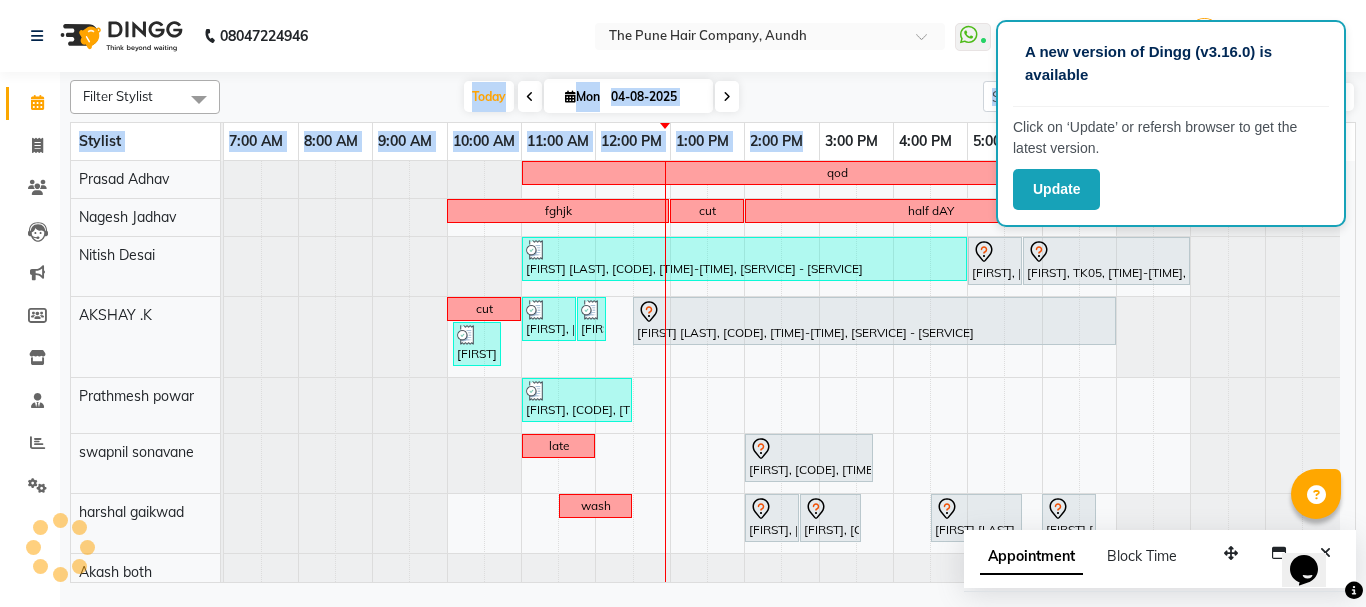 drag, startPoint x: 807, startPoint y: 140, endPoint x: 172, endPoint y: 93, distance: 636.737 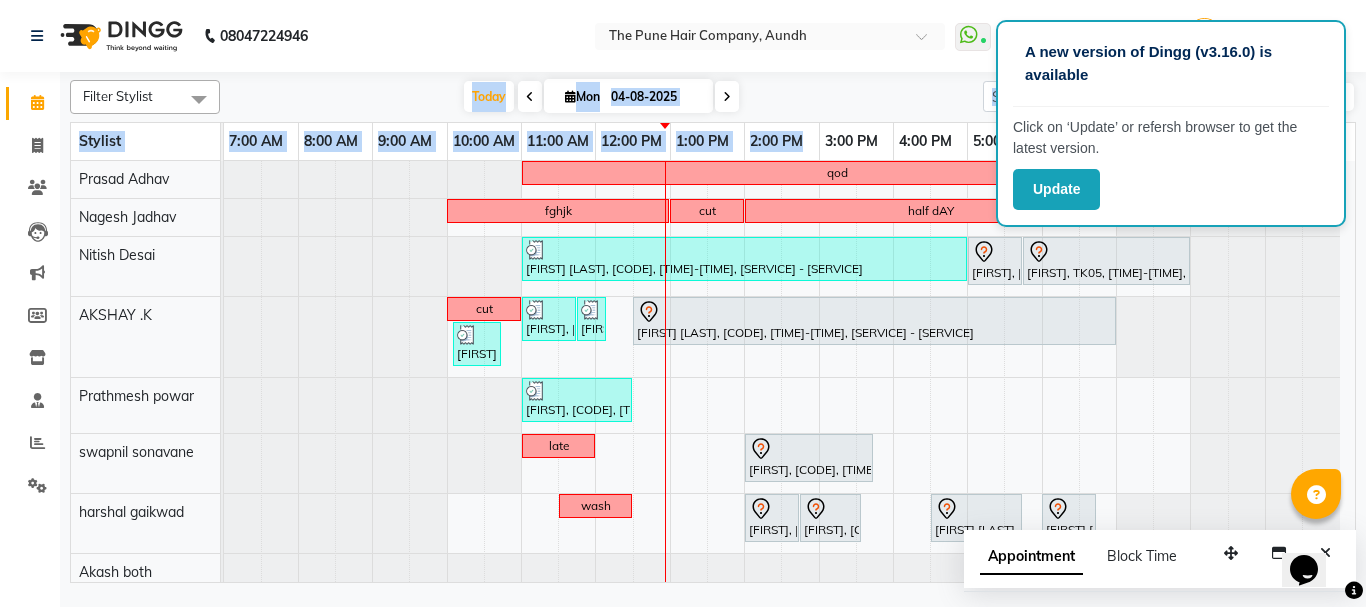 click on "Today  Mon 04-08-2025" at bounding box center (601, 97) 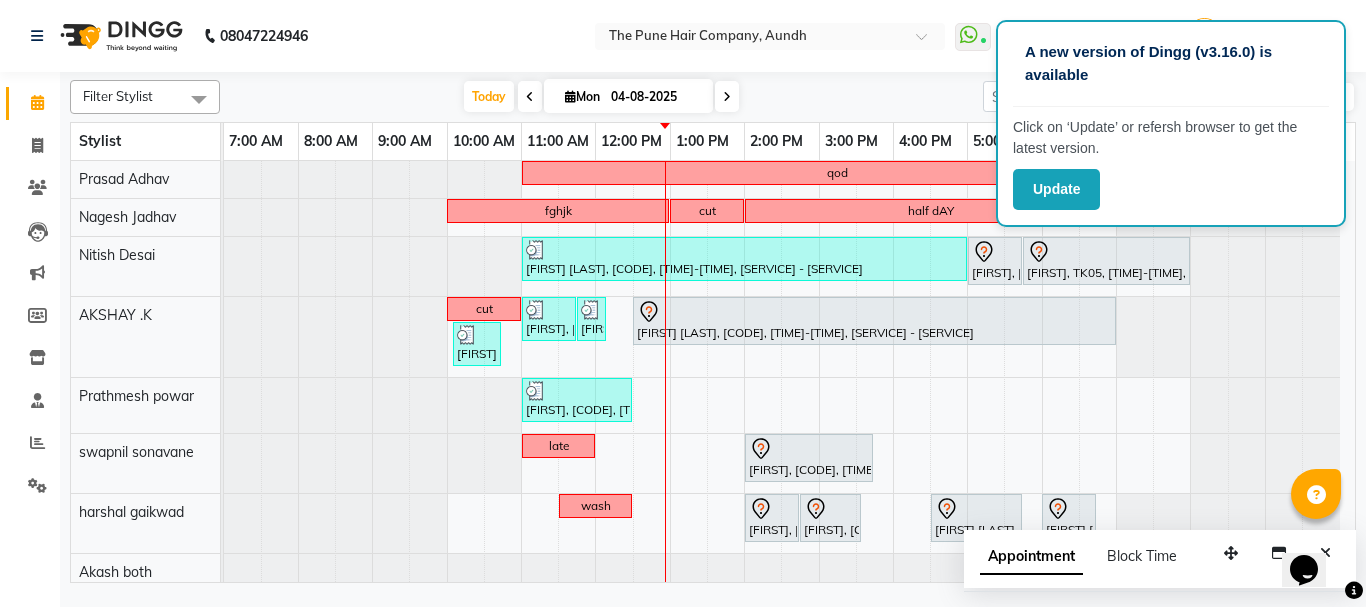 click at bounding box center (727, 96) 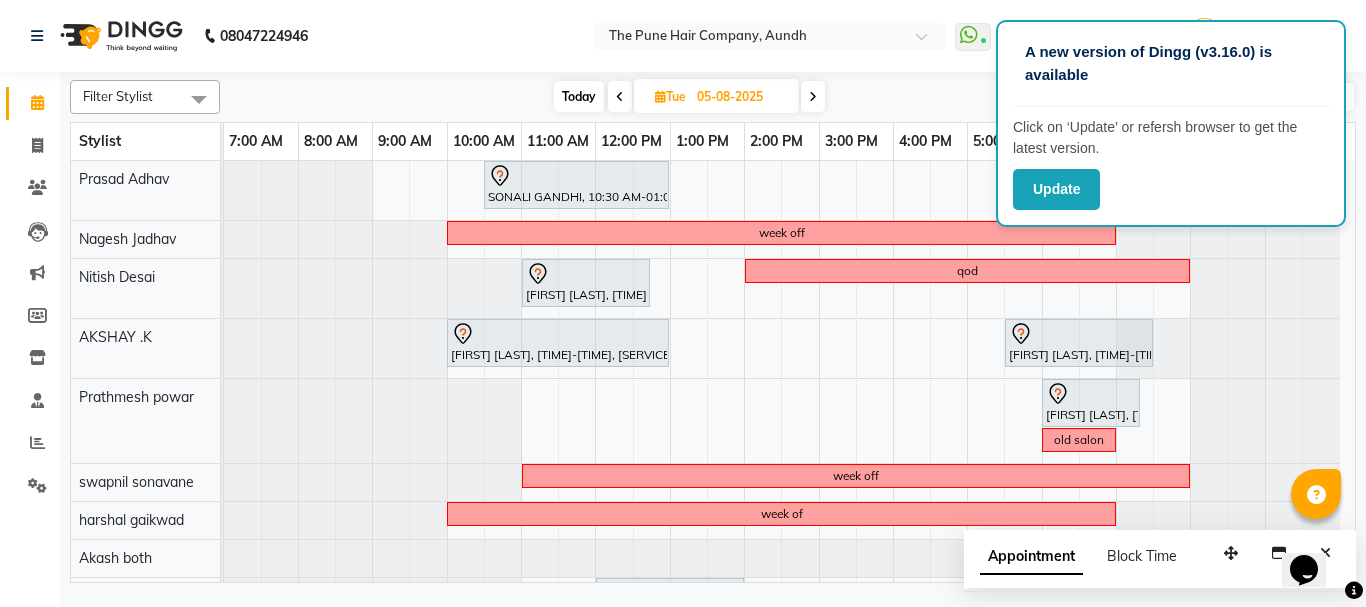 scroll, scrollTop: 100, scrollLeft: 0, axis: vertical 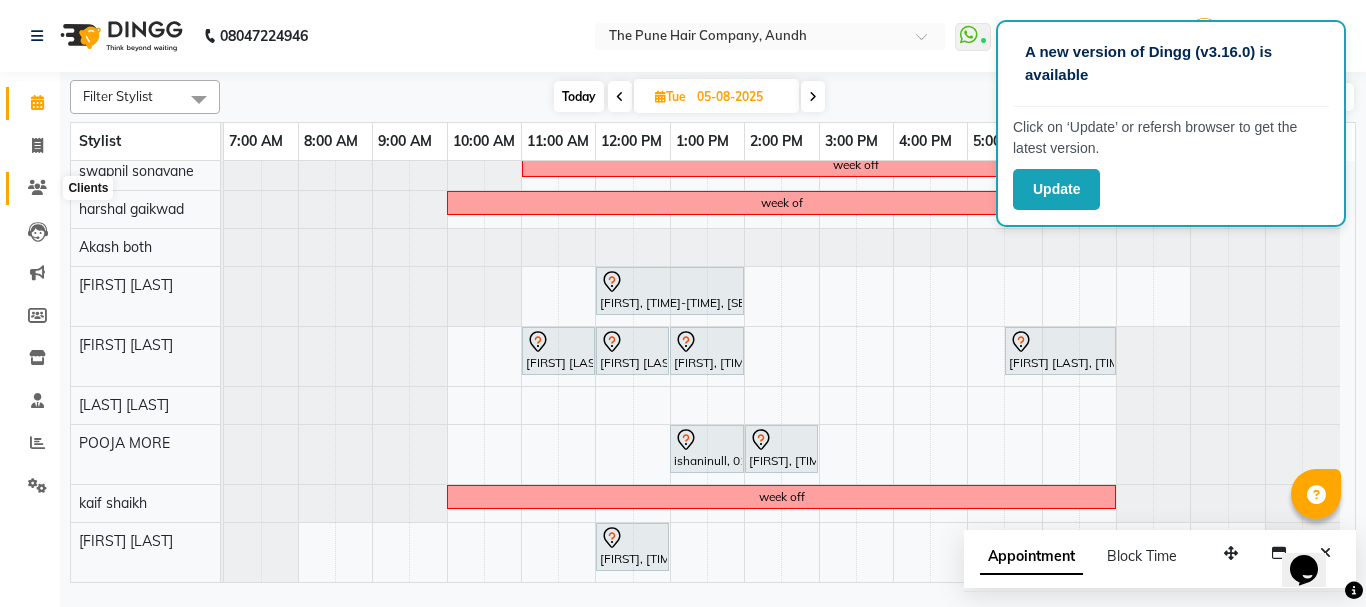 click 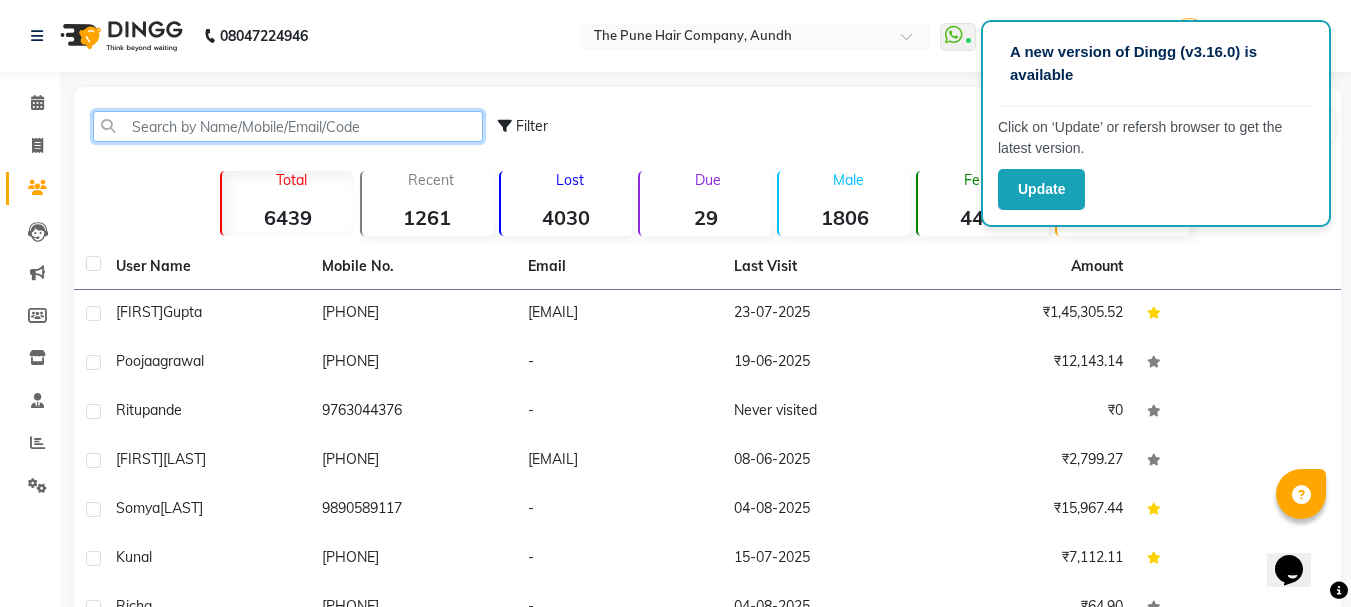 click 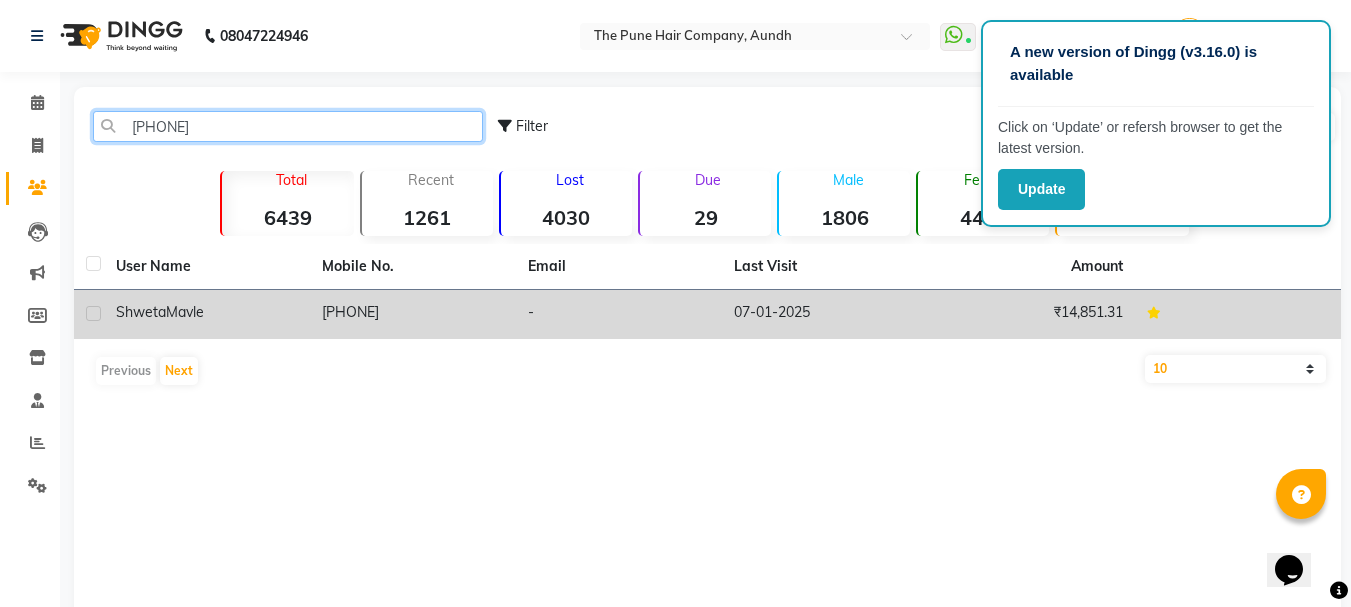 type on "[PHONE]" 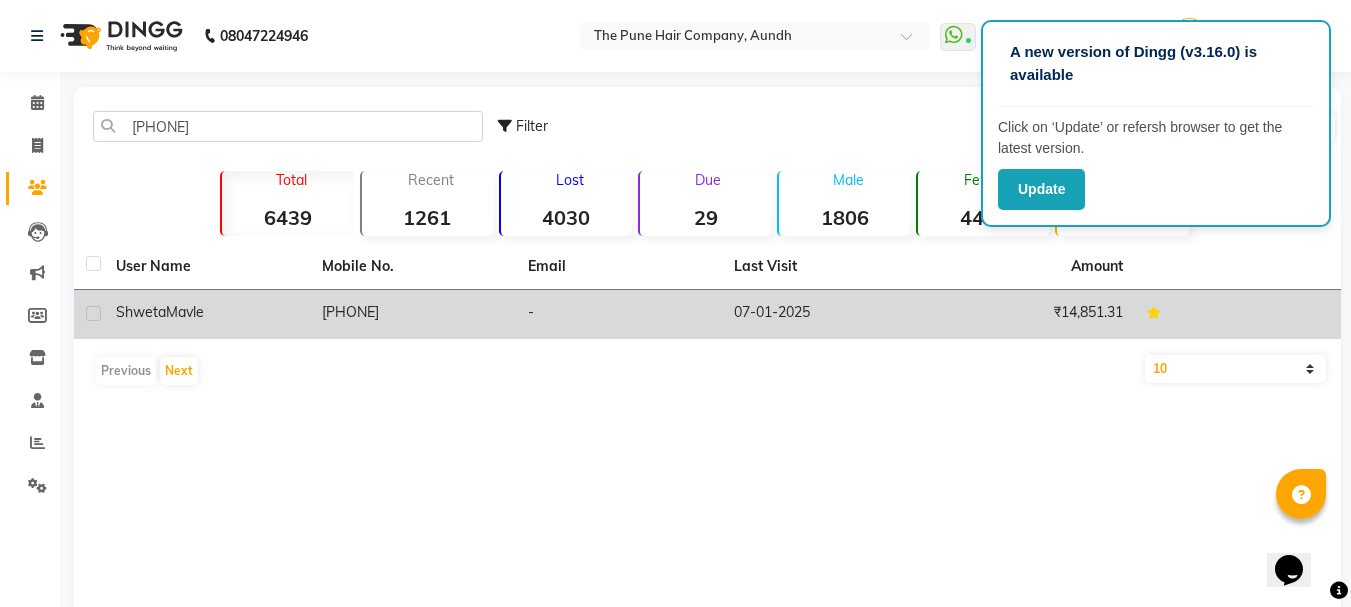 click on "[FIRST] [LAST]" 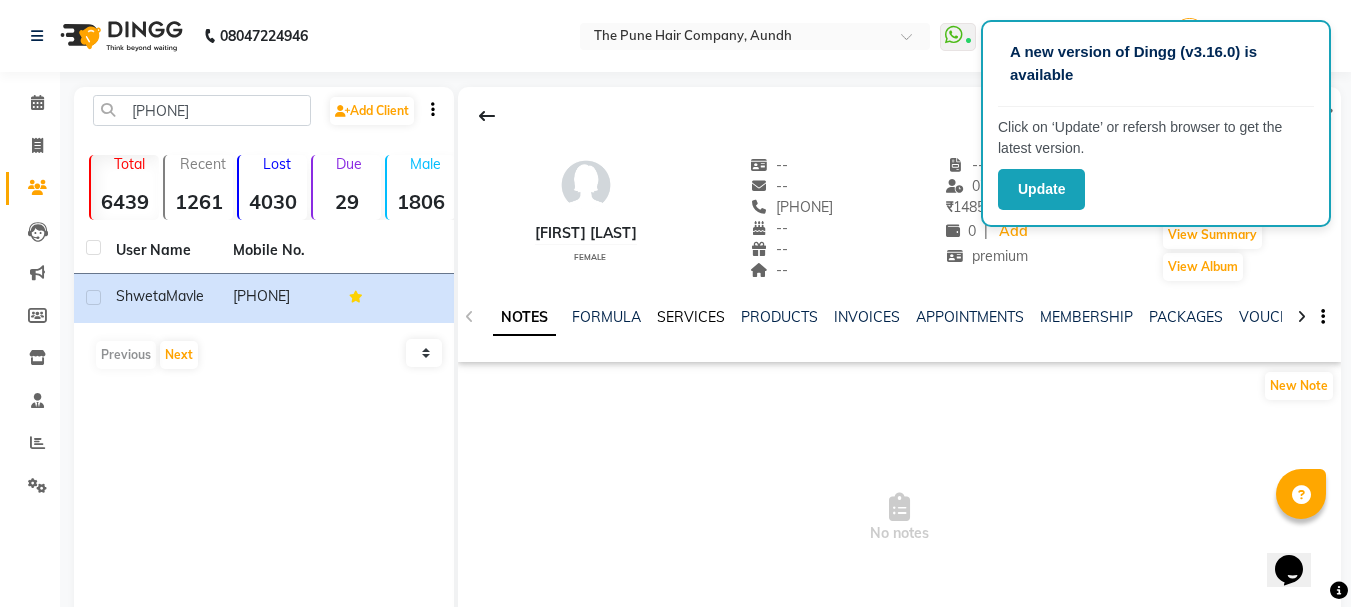 click on "SERVICES" 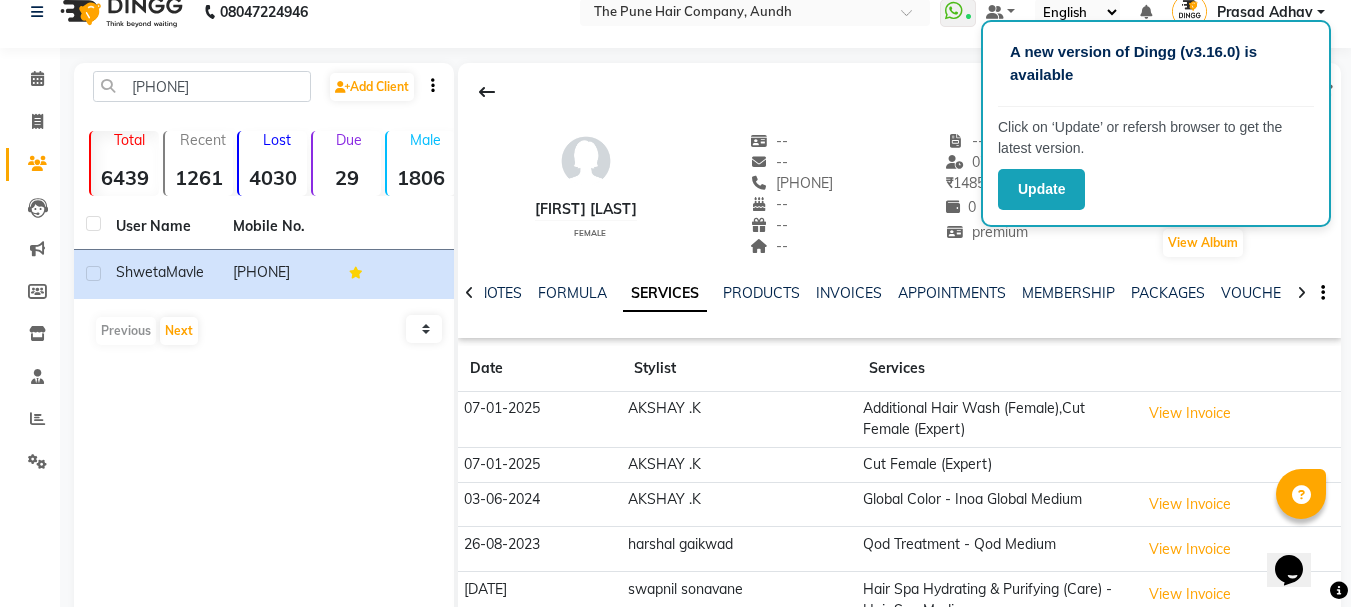 scroll, scrollTop: 100, scrollLeft: 0, axis: vertical 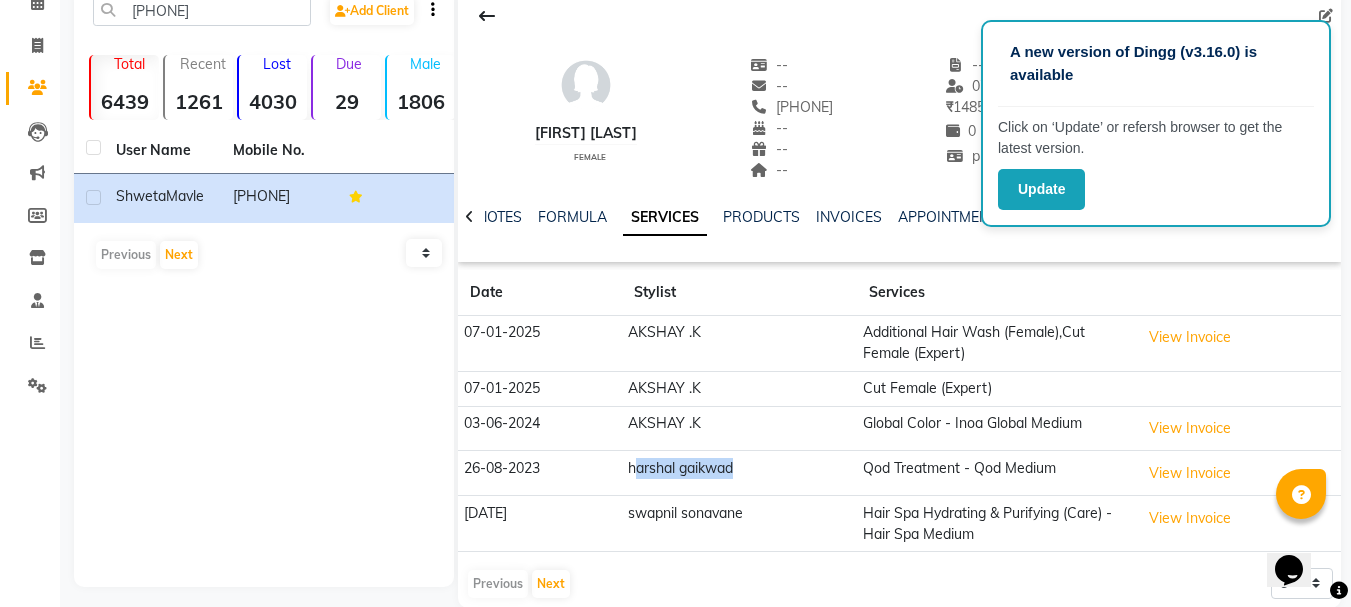drag, startPoint x: 745, startPoint y: 466, endPoint x: 639, endPoint y: 464, distance: 106.01887 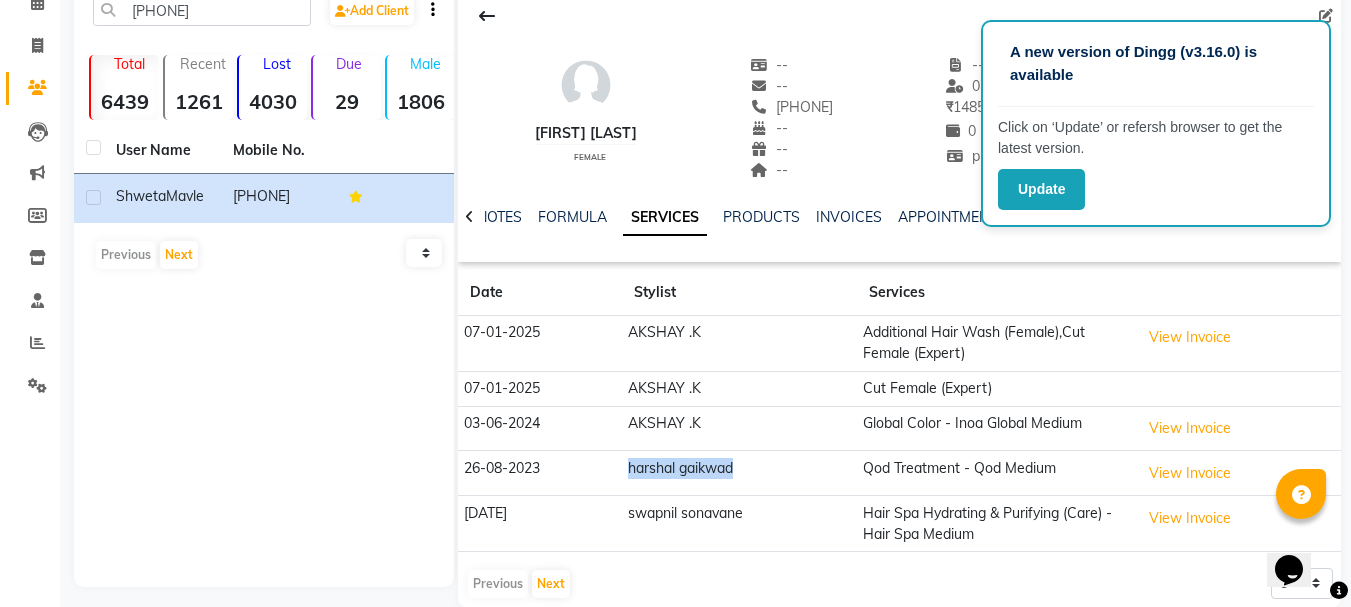 drag, startPoint x: 741, startPoint y: 460, endPoint x: 604, endPoint y: 452, distance: 137.23338 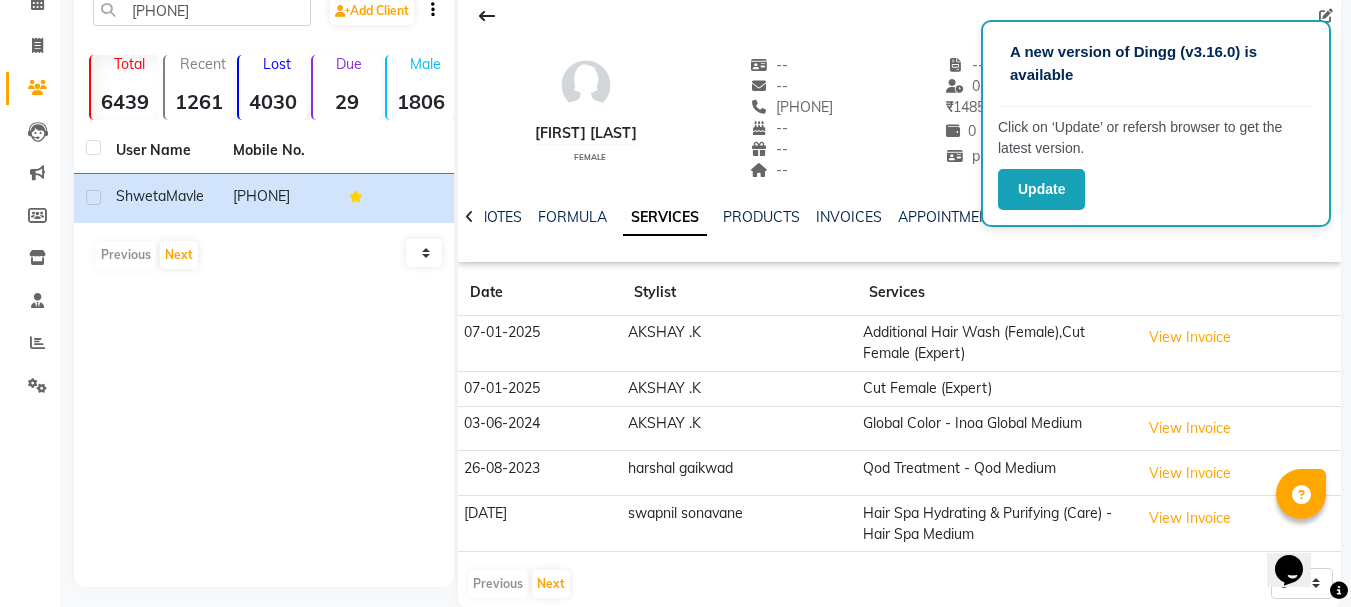 click on "[DATE]" 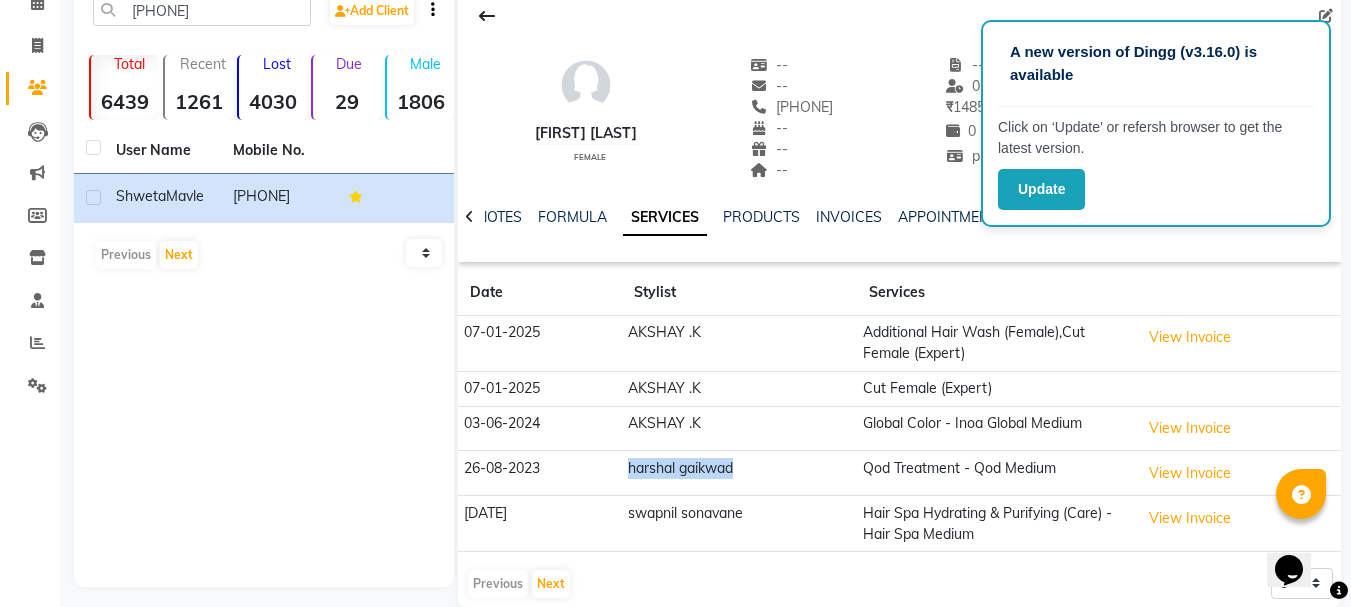 drag, startPoint x: 623, startPoint y: 468, endPoint x: 742, endPoint y: 476, distance: 119.26861 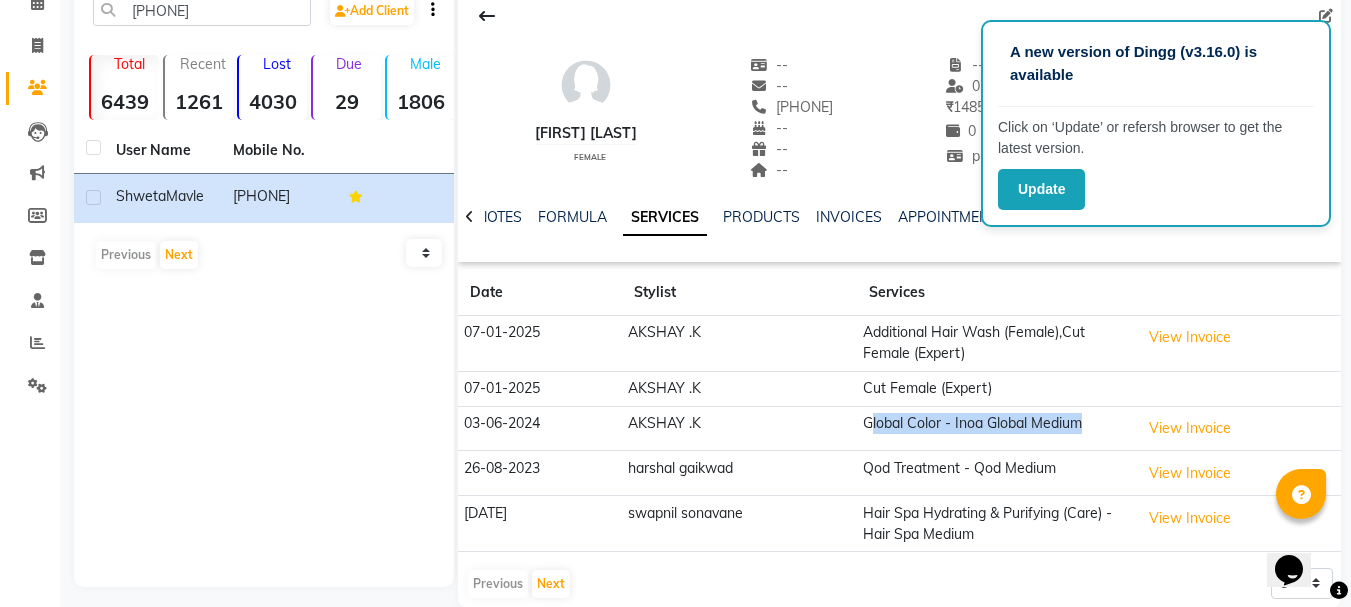drag, startPoint x: 1103, startPoint y: 418, endPoint x: 875, endPoint y: 427, distance: 228.17757 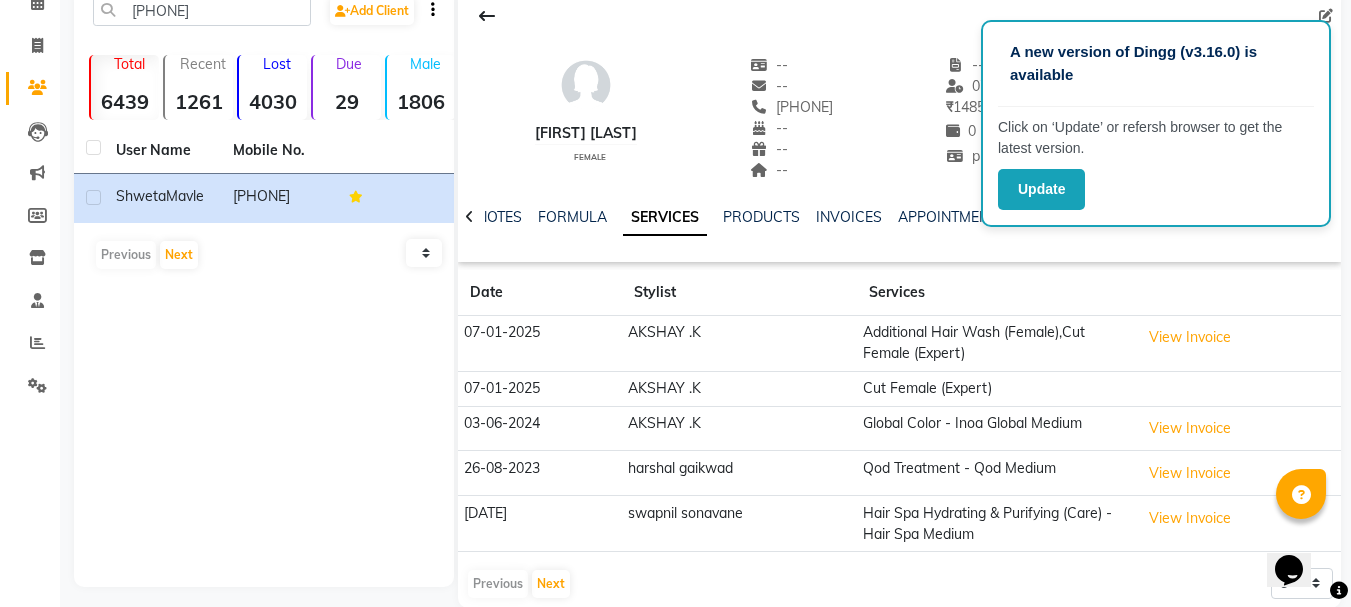 click on "AKSHAY .K" 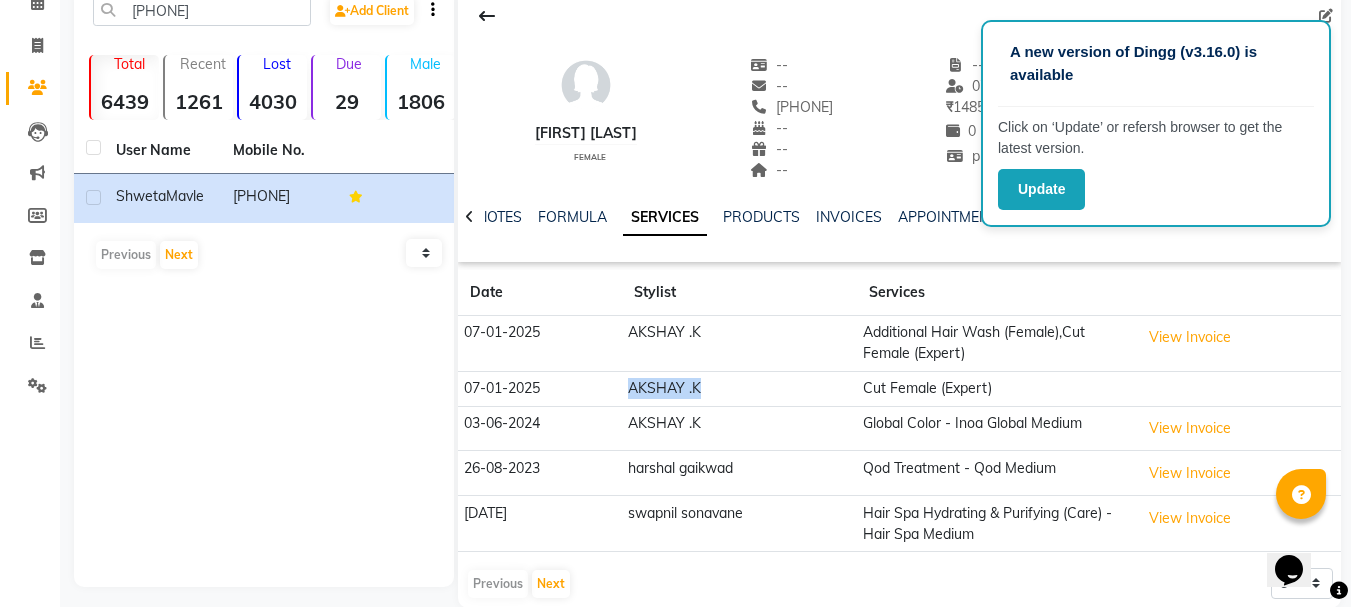 drag, startPoint x: 720, startPoint y: 387, endPoint x: 628, endPoint y: 395, distance: 92.34717 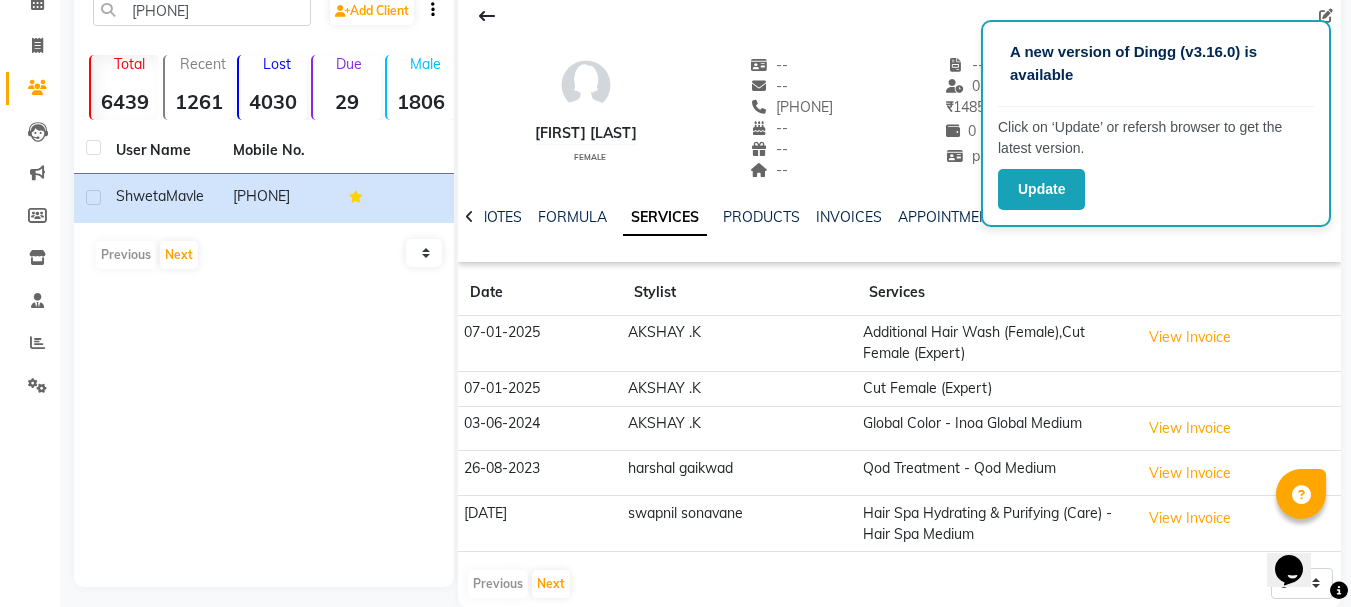 click on "07-01-2025" 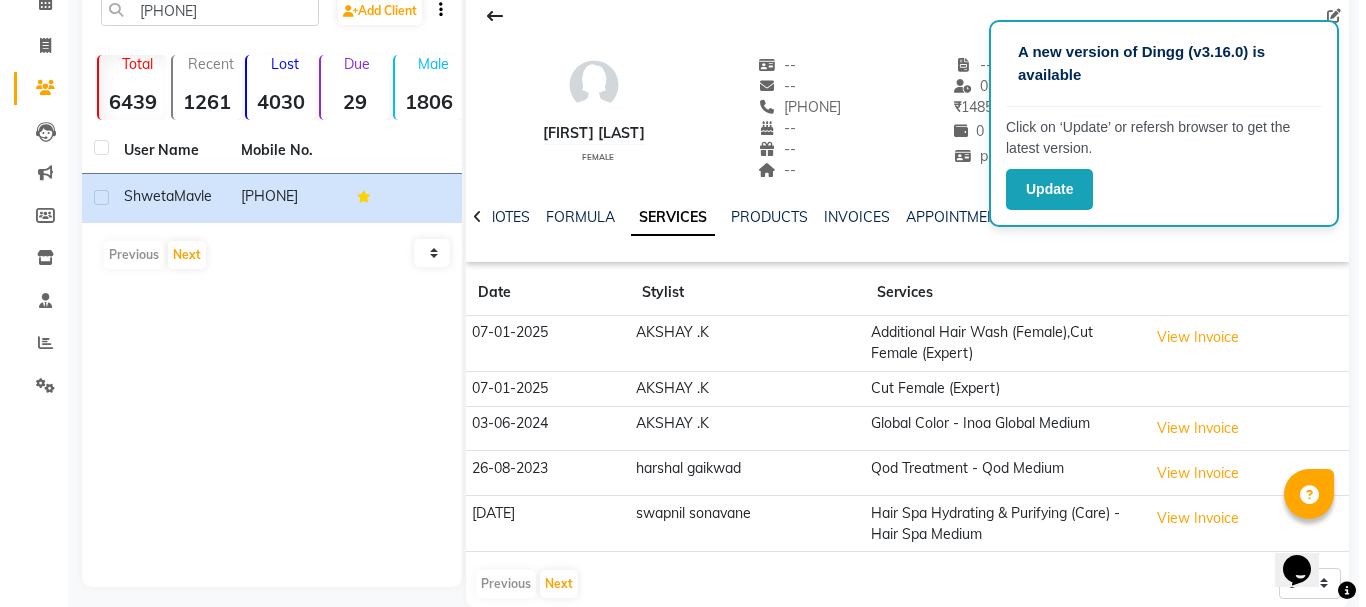 scroll, scrollTop: 0, scrollLeft: 0, axis: both 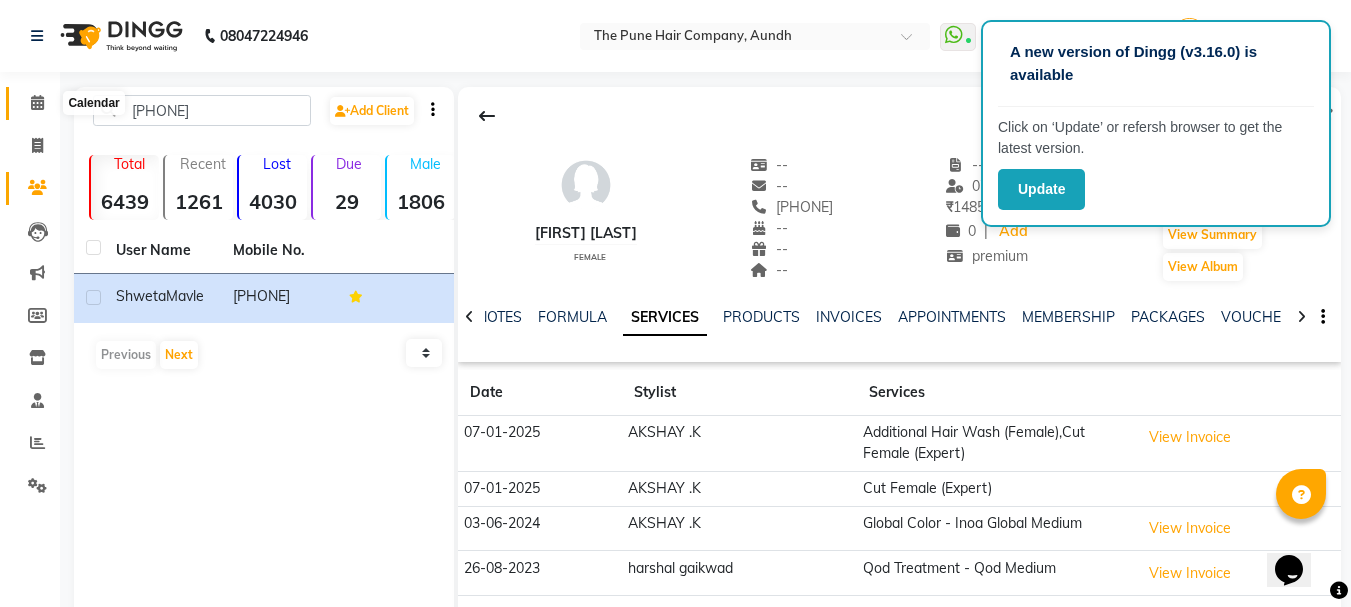 click 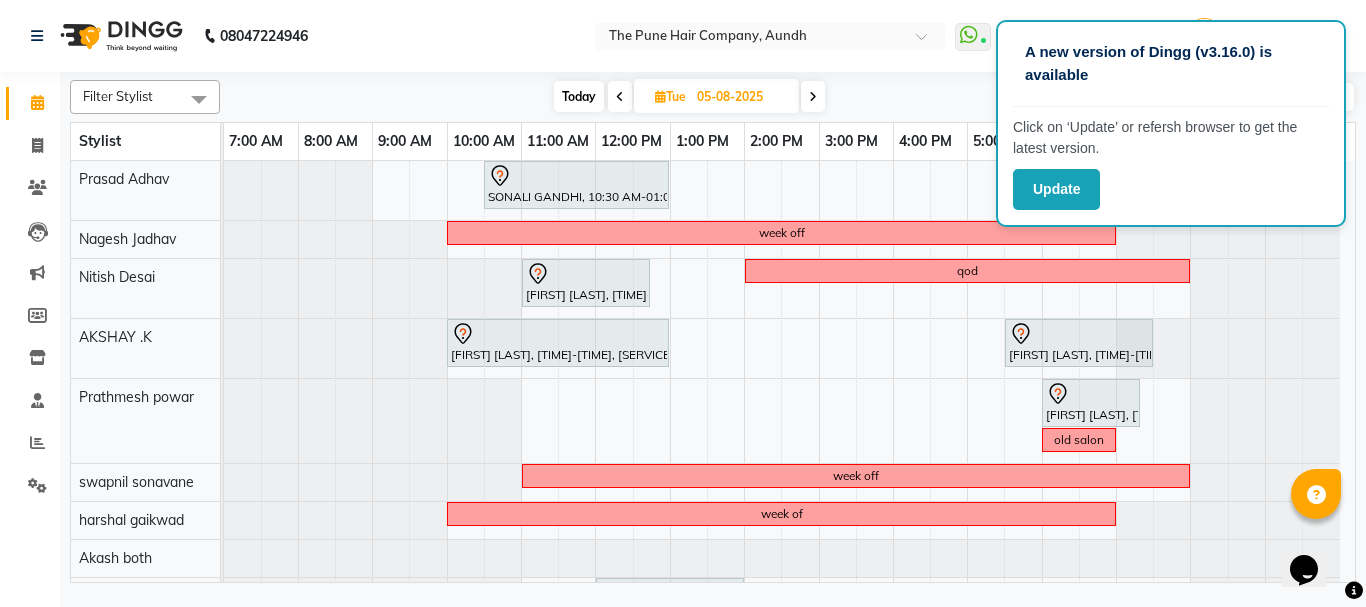 scroll, scrollTop: 127, scrollLeft: 0, axis: vertical 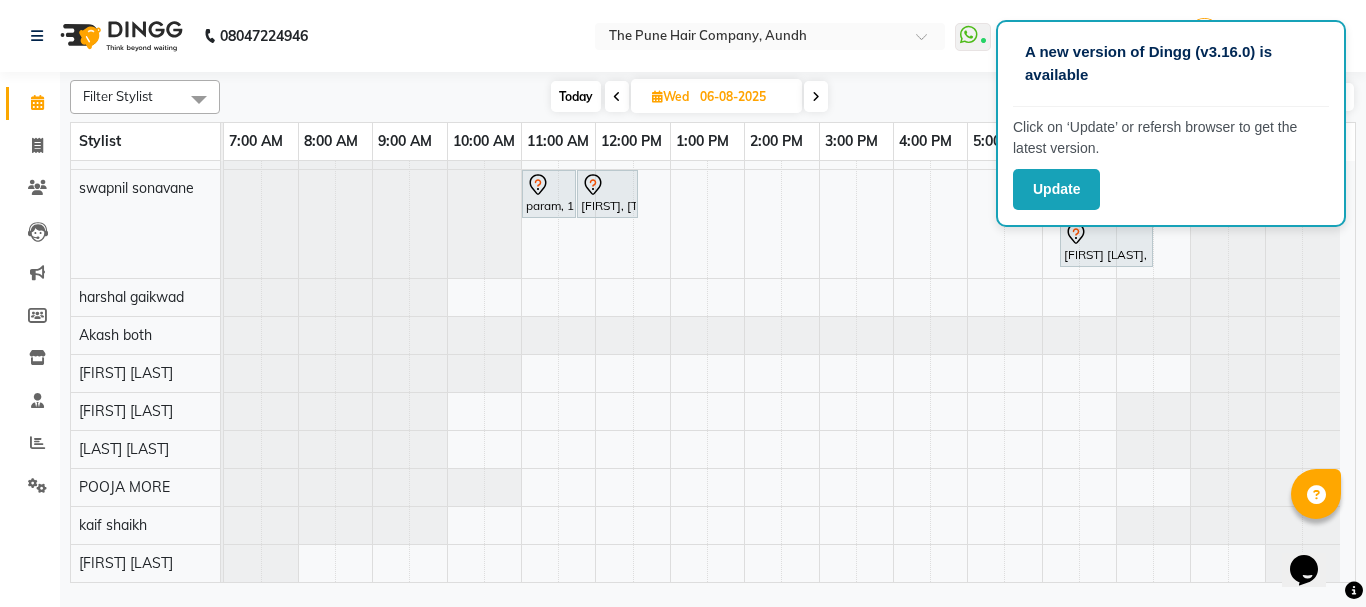 click at bounding box center (617, 97) 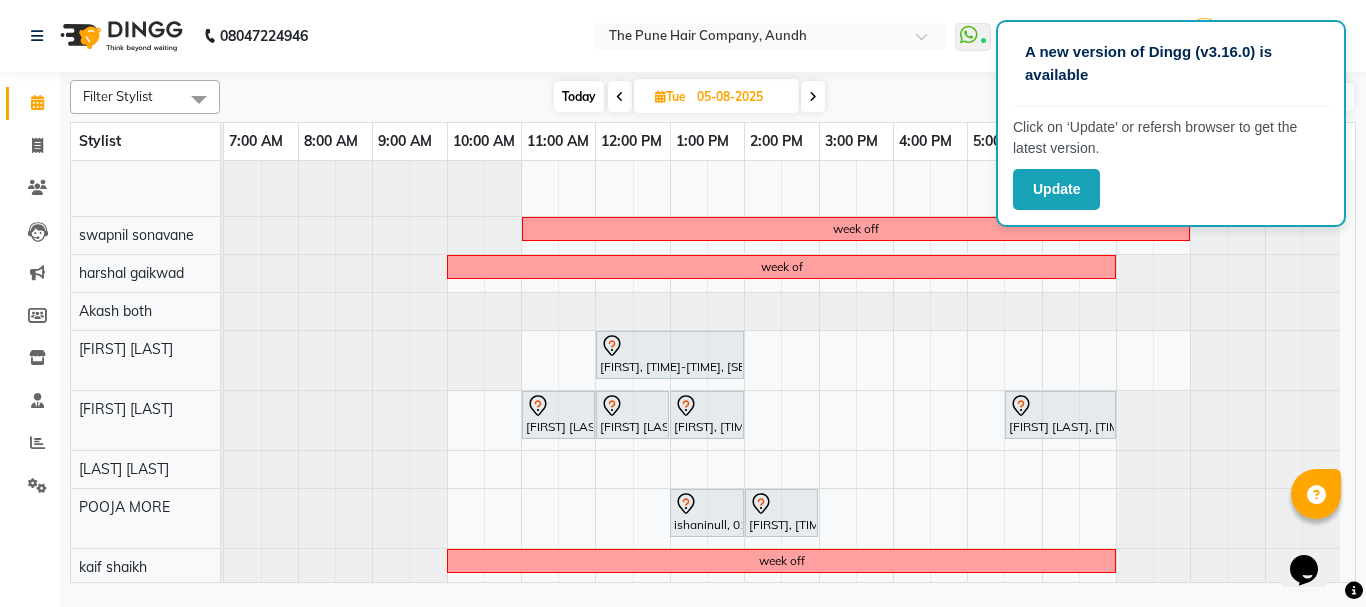 click at bounding box center [813, 96] 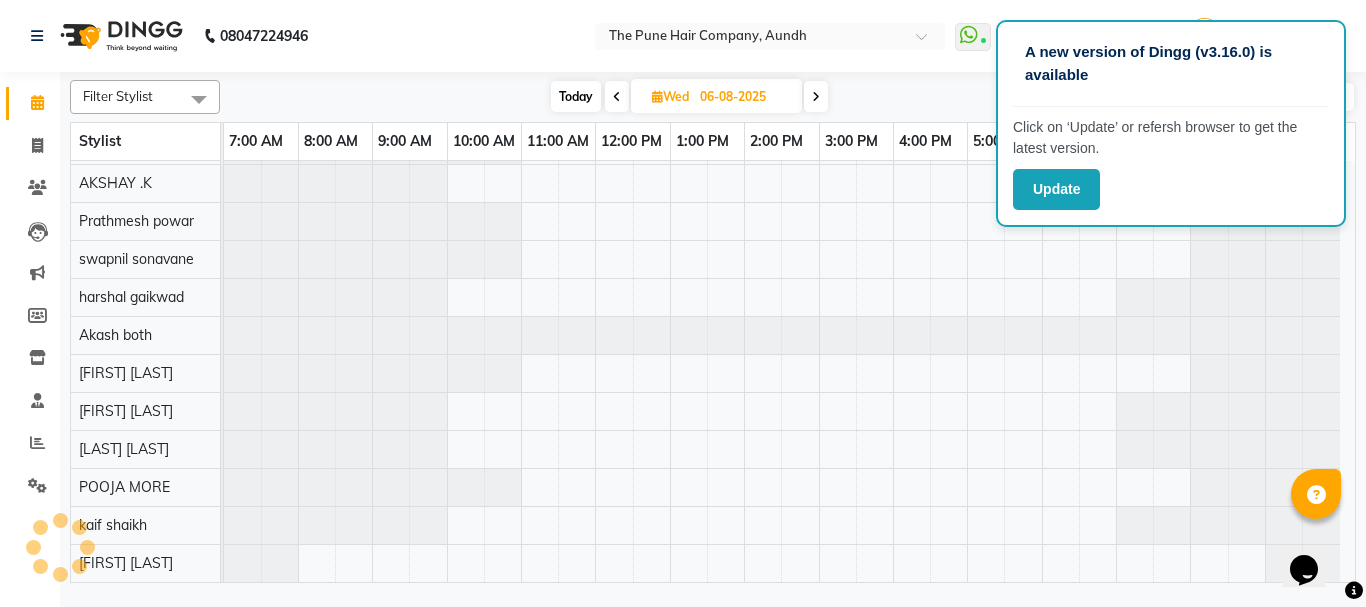 scroll, scrollTop: 110, scrollLeft: 0, axis: vertical 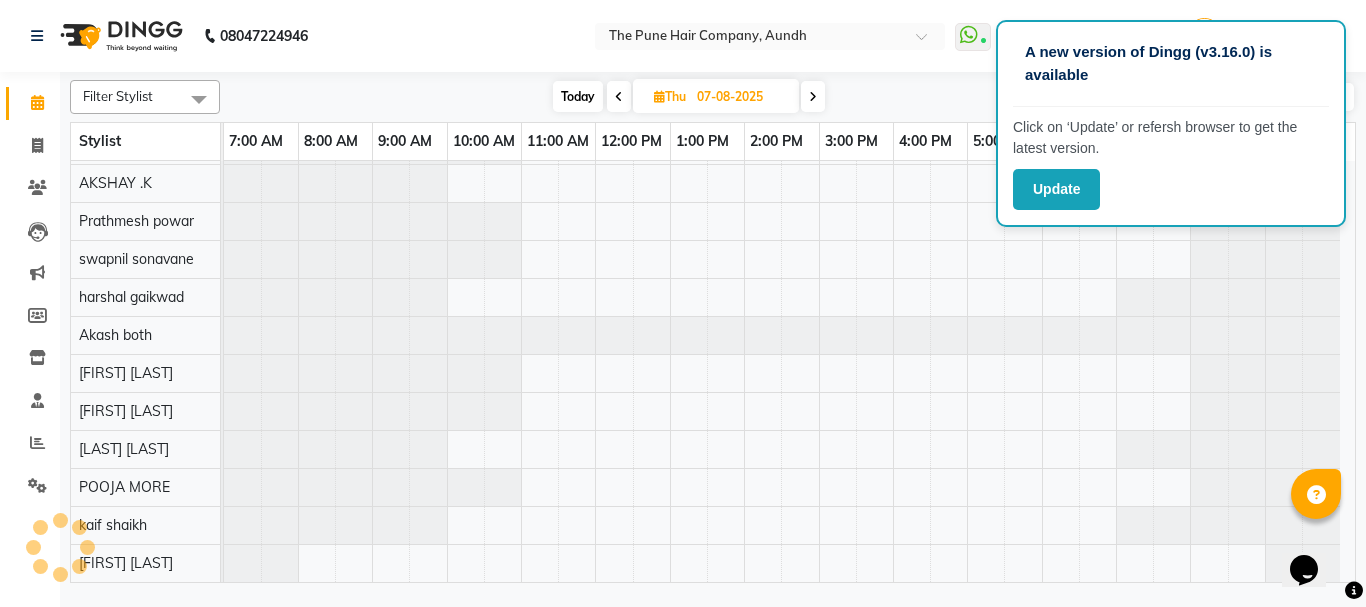 click at bounding box center [813, 96] 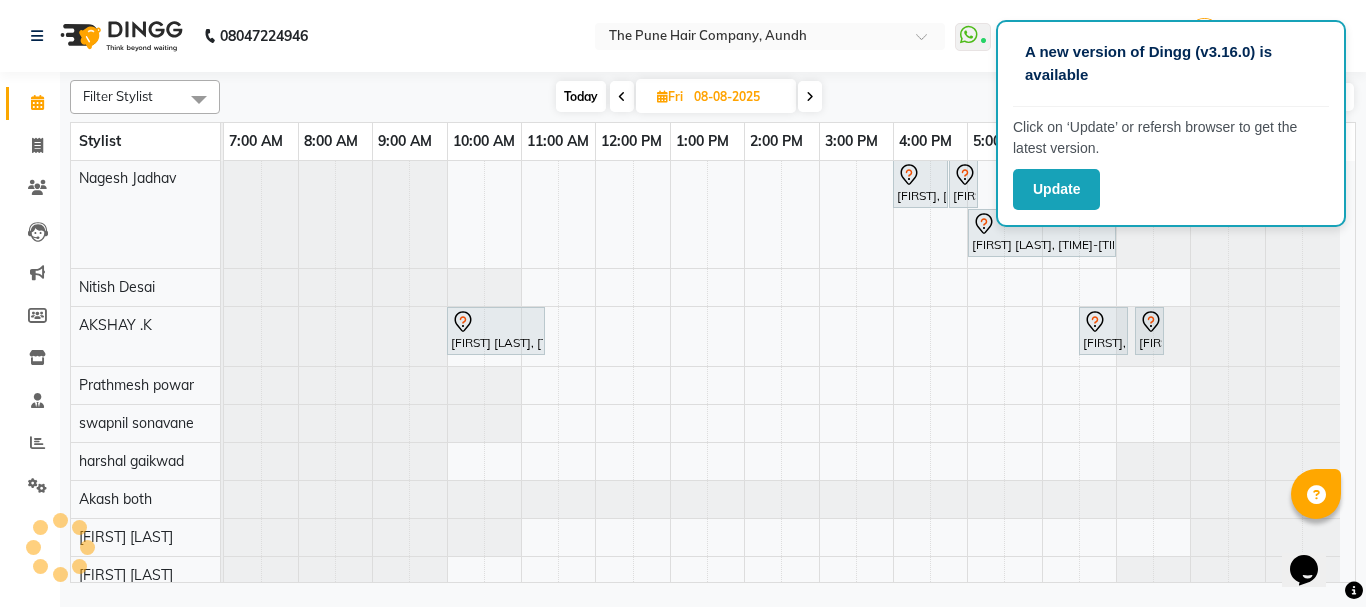 scroll, scrollTop: 247, scrollLeft: 0, axis: vertical 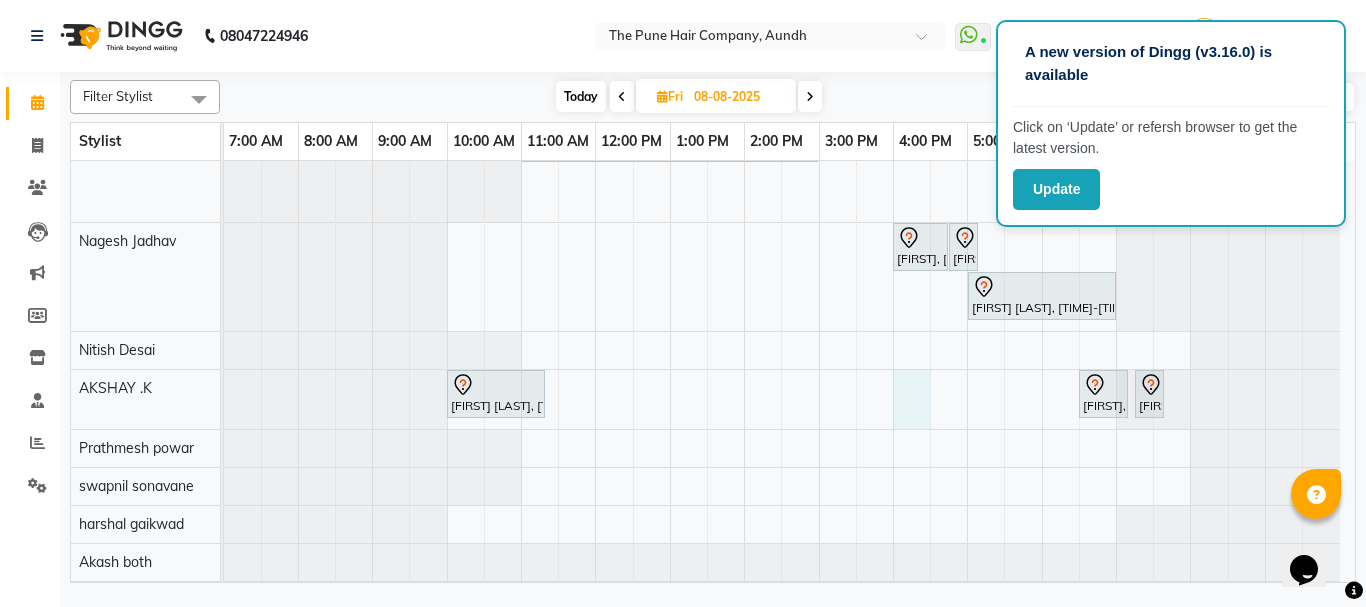 click on "[FIRST], [TIME]-[TIME], [SERVICE] - [SERVICE] [FIRST] [LAST], [TIME]-[TIME], [SERVICE] ([GENDER]) [FIRST] [LAST], [TIME]-[TIME], [SERVICE] ([GENDER]) [FIRST] [LAST], [TIME]-[TIME], [SERVICE] [FIRST] [LAST], [TIME]-[TIME], [SERVICE] ([GENDER]) [FIRST] [LAST], [TIME]-[TIME], [SERVICE] ([GENDER]) [FIRST] [LAST], [TIME]-[TIME], [SERVICE] - [SERVICE] [FIRST] [LAST], [TIME]-[TIME], [SERVICE]" at bounding box center (789, 461) 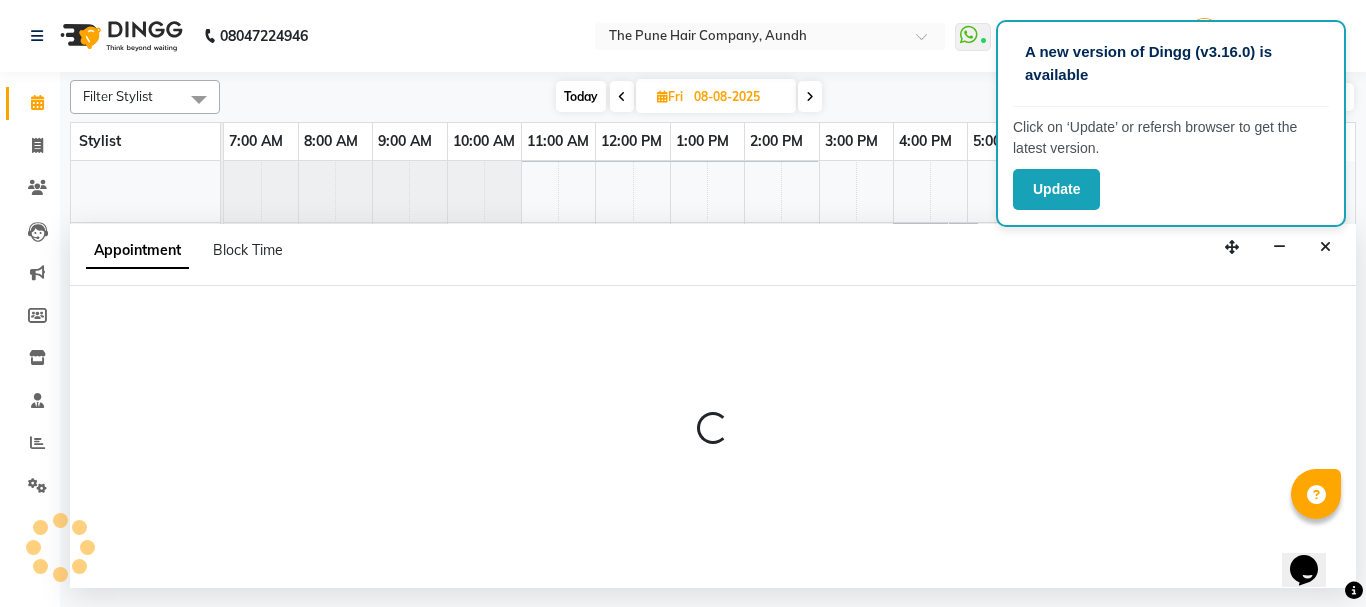 select on "6746" 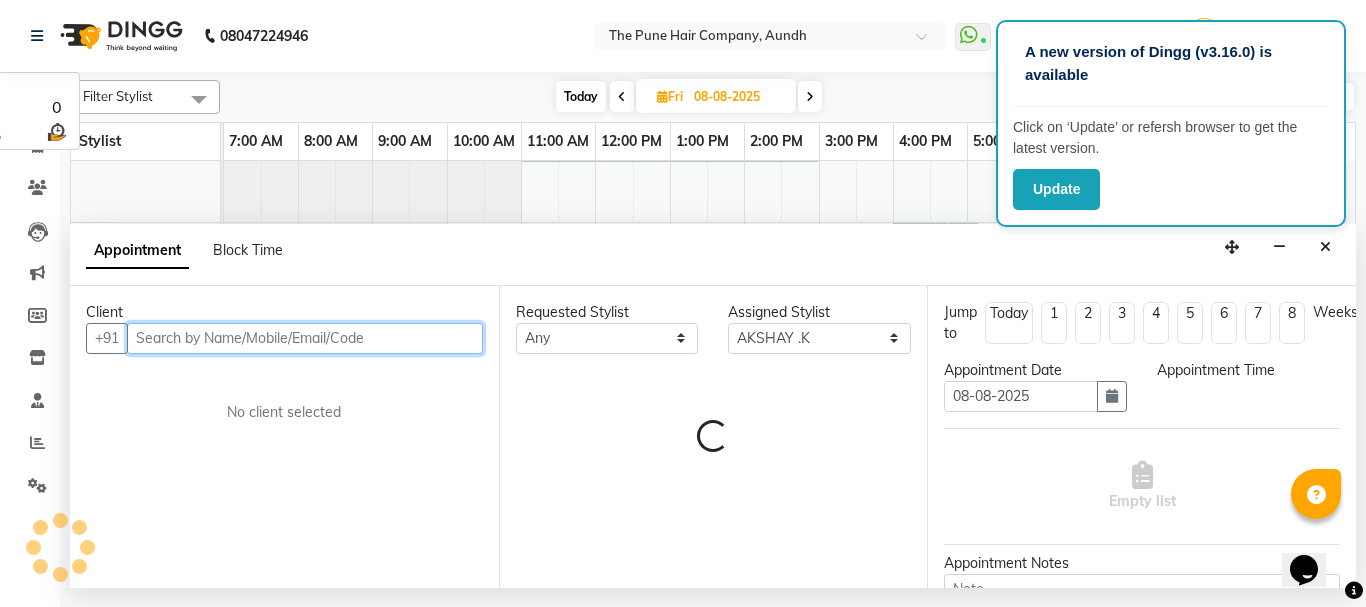 select on "960" 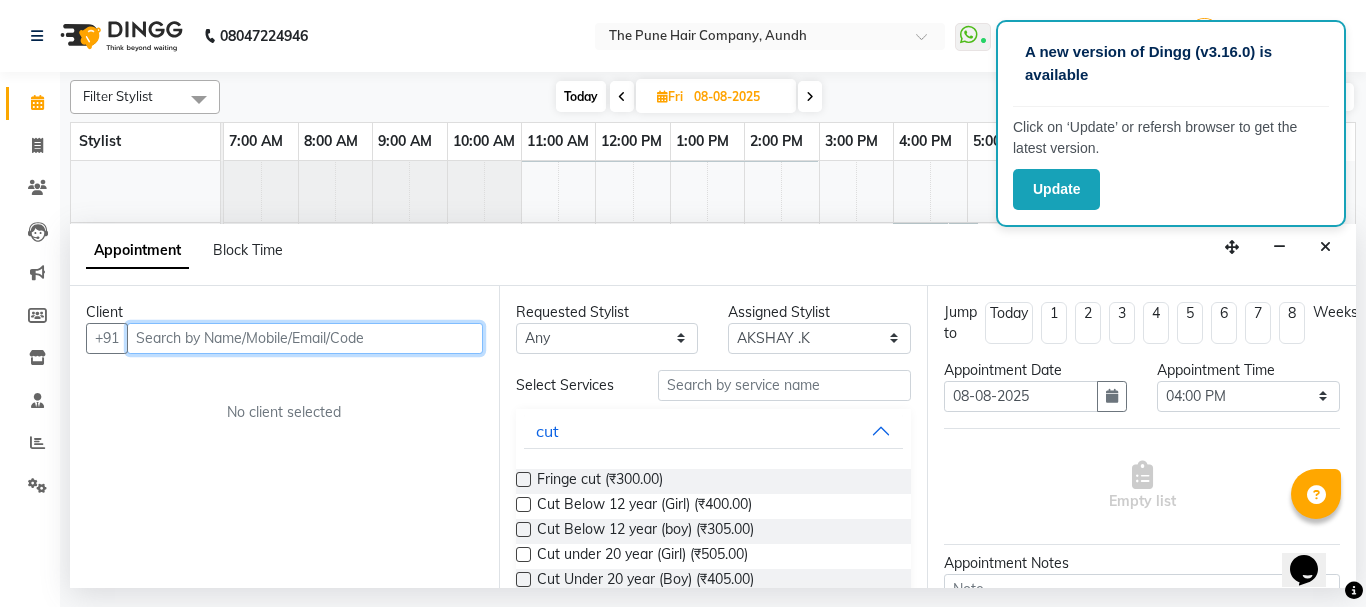 click at bounding box center (305, 338) 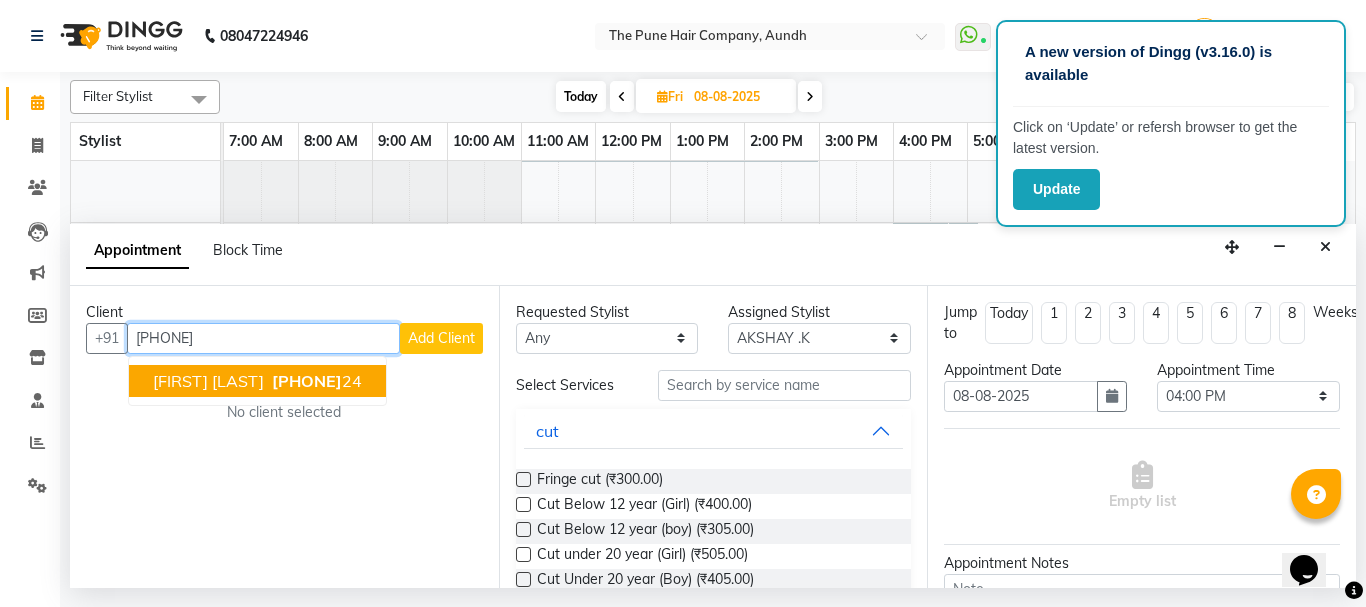 click on "[PHONE]" at bounding box center (307, 381) 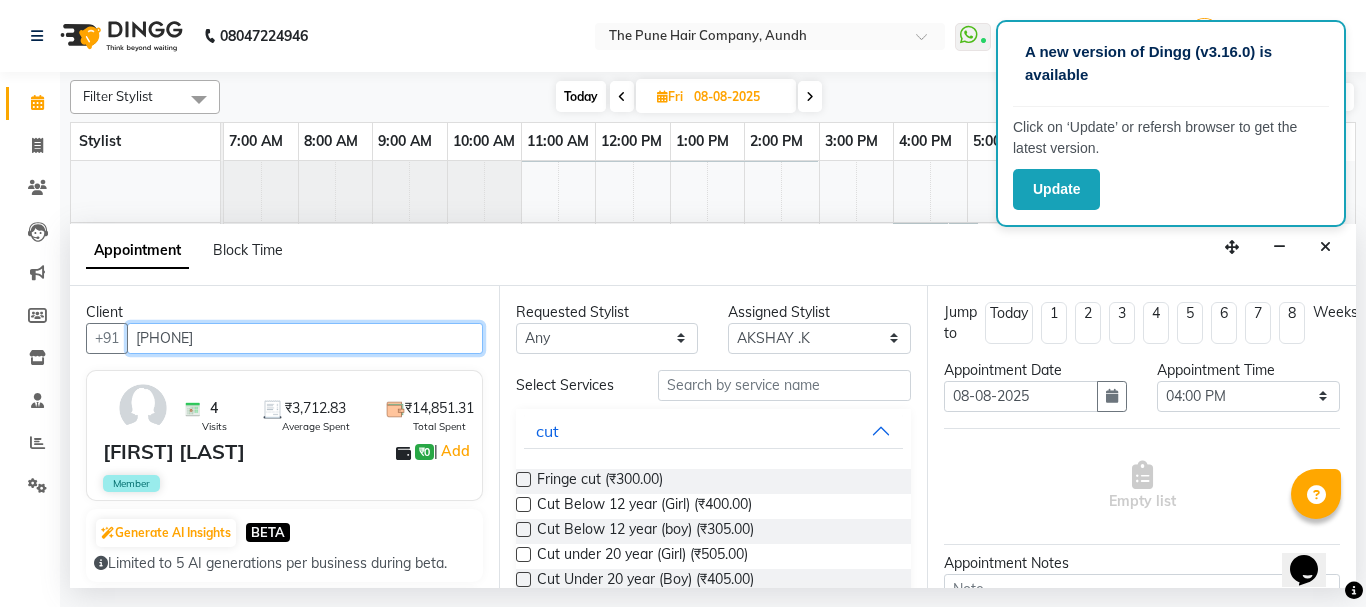 type on "[PHONE]" 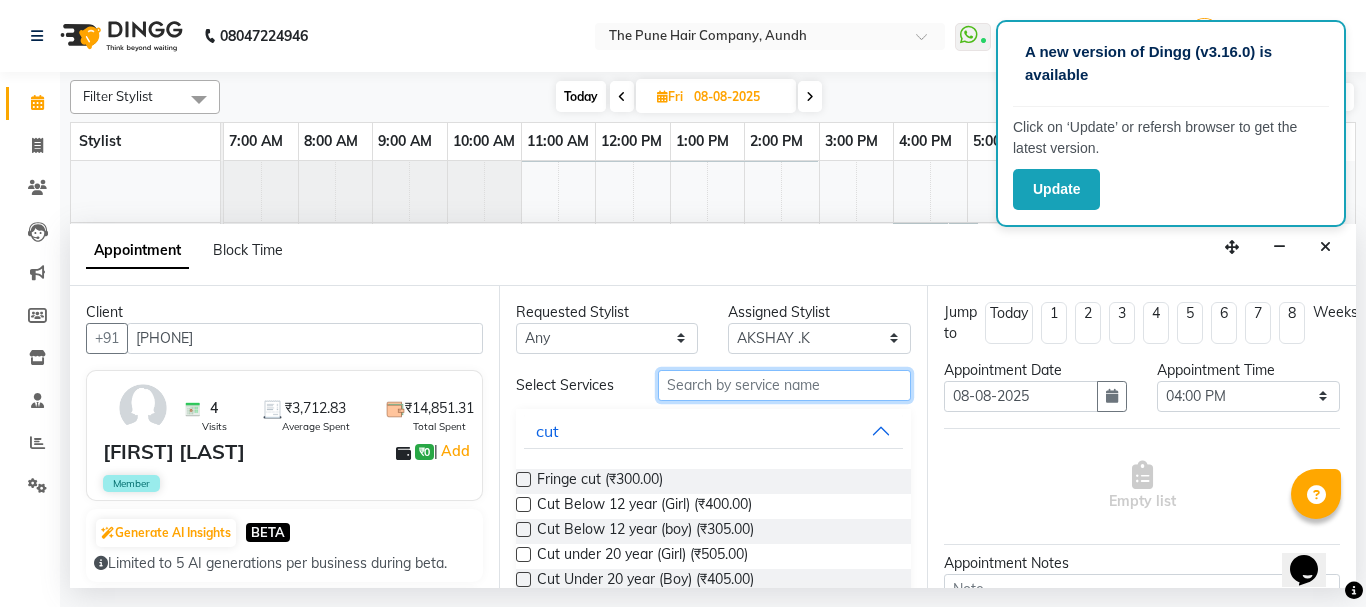 click at bounding box center (785, 385) 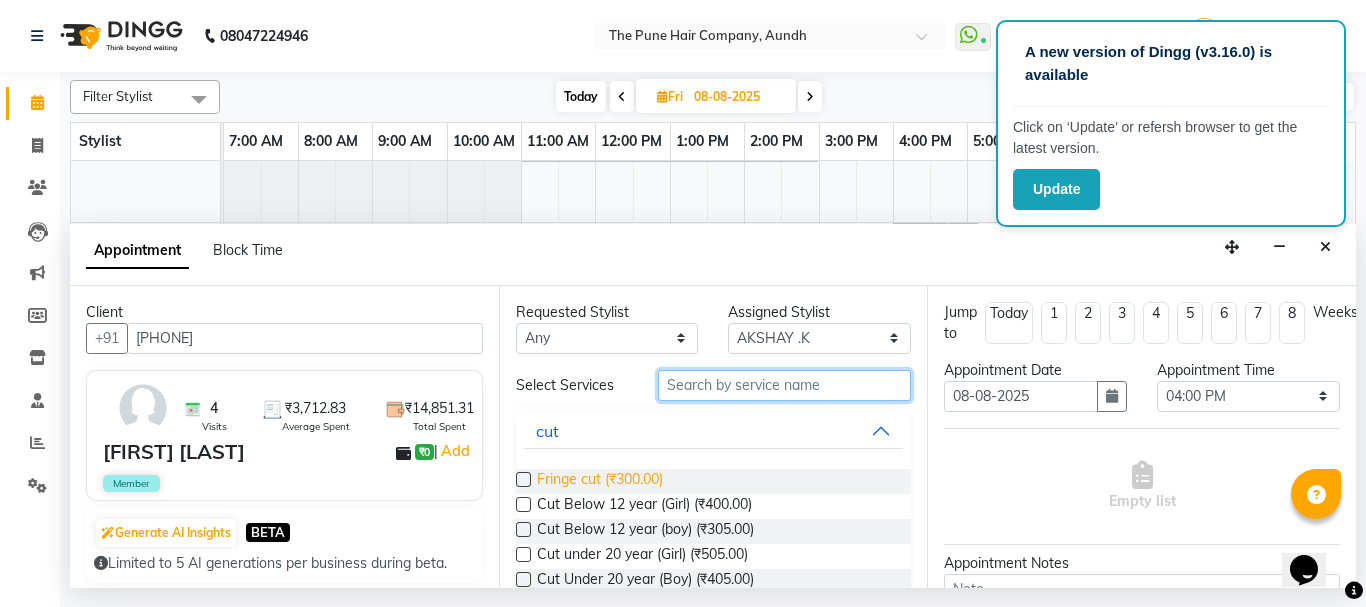 scroll, scrollTop: 100, scrollLeft: 0, axis: vertical 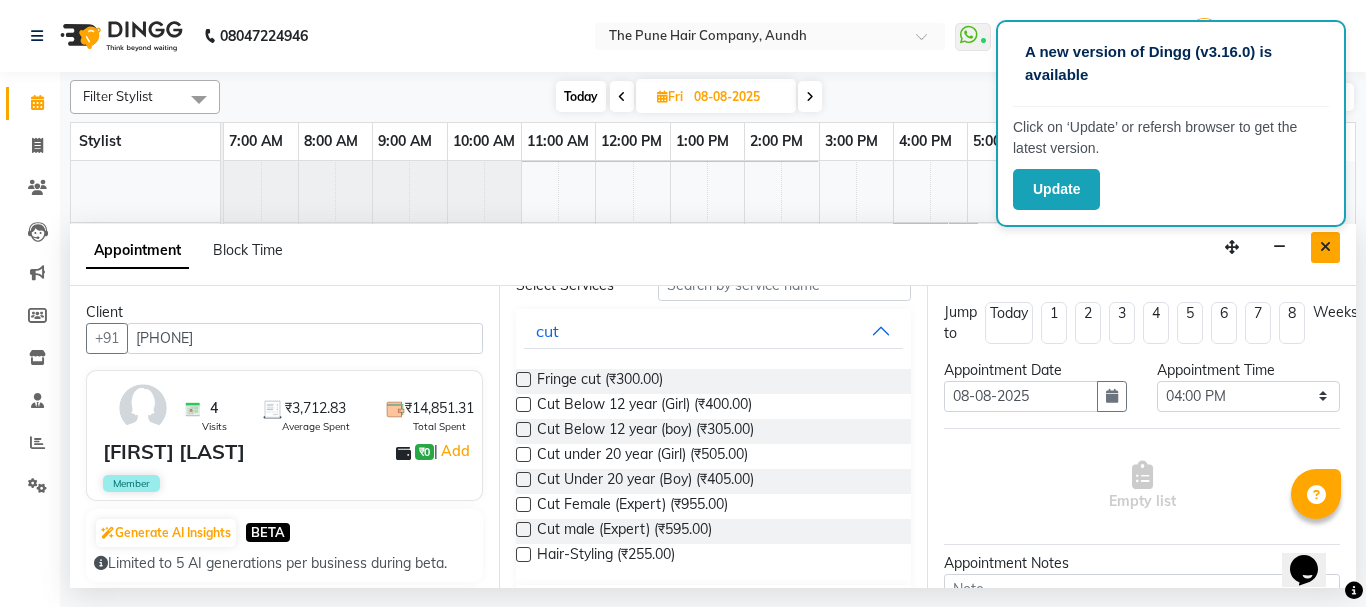 click at bounding box center (1325, 247) 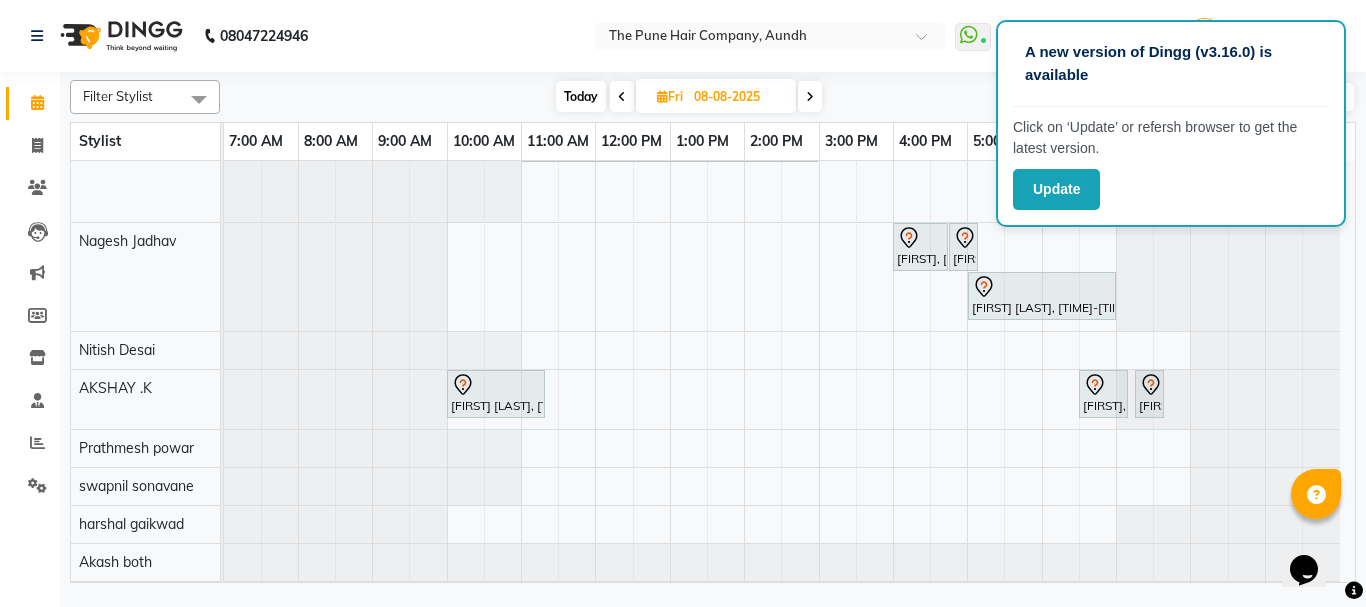 scroll, scrollTop: 0, scrollLeft: 0, axis: both 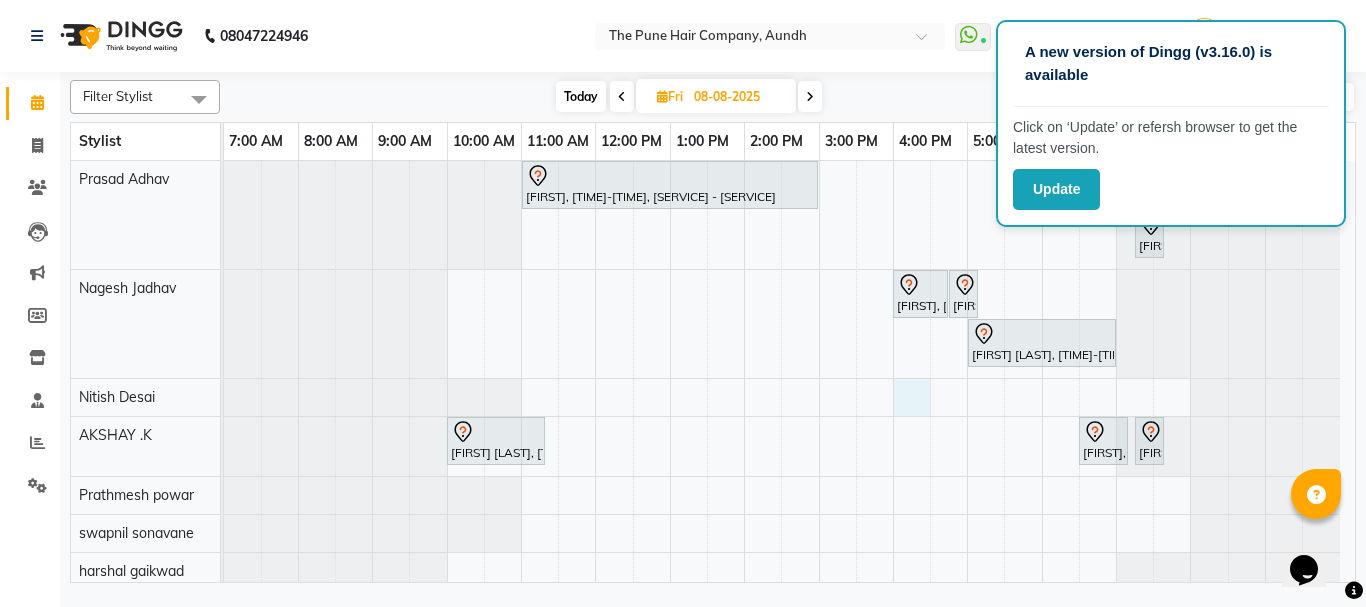 click on "[FIRST], [TIME]-[TIME], [SERVICE] - [SERVICE] [FIRST] [LAST], [TIME]-[TIME], [SERVICE] ([GENDER]) [FIRST] [LAST], [TIME]-[TIME], [SERVICE] ([GENDER]) [FIRST] [LAST], [TIME]-[TIME], [SERVICE] [FIRST] [LAST], [TIME]-[TIME], [SERVICE] ([GENDER]) [FIRST] [LAST], [TIME]-[TIME], [SERVICE] ([GENDER]) [FIRST] [LAST], [TIME]-[TIME], [SERVICE] - [SERVICE] [FIRST] [LAST], [TIME]-[TIME], [SERVICE]" at bounding box center [789, 508] 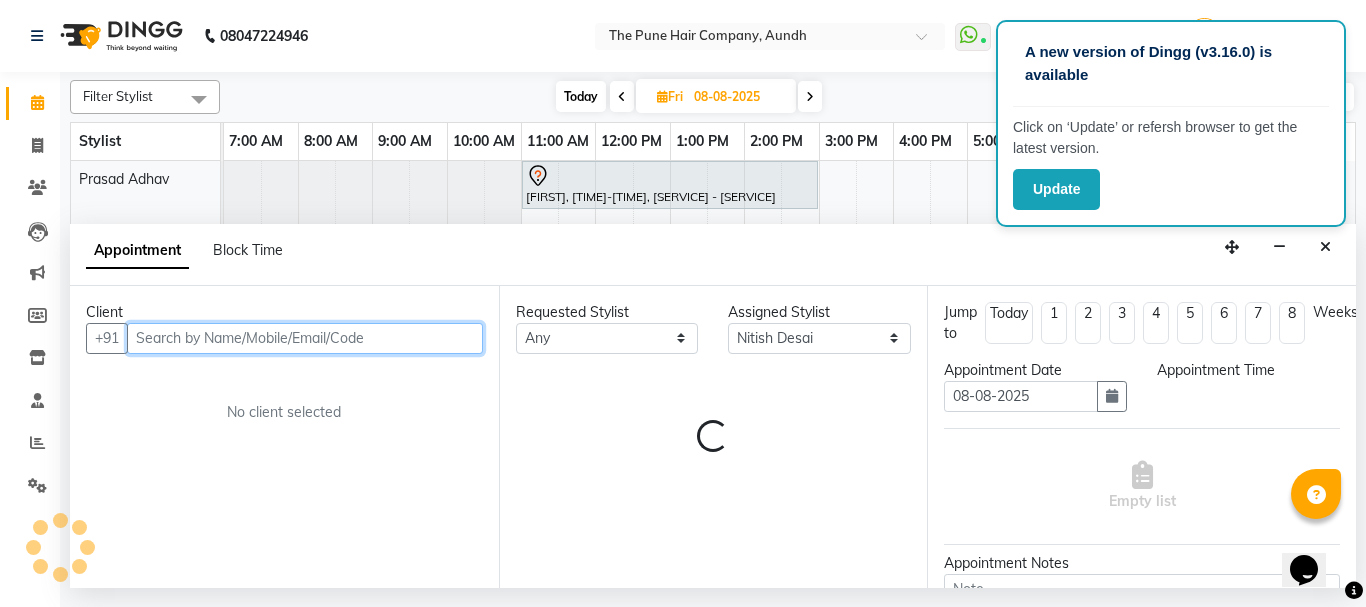 select on "960" 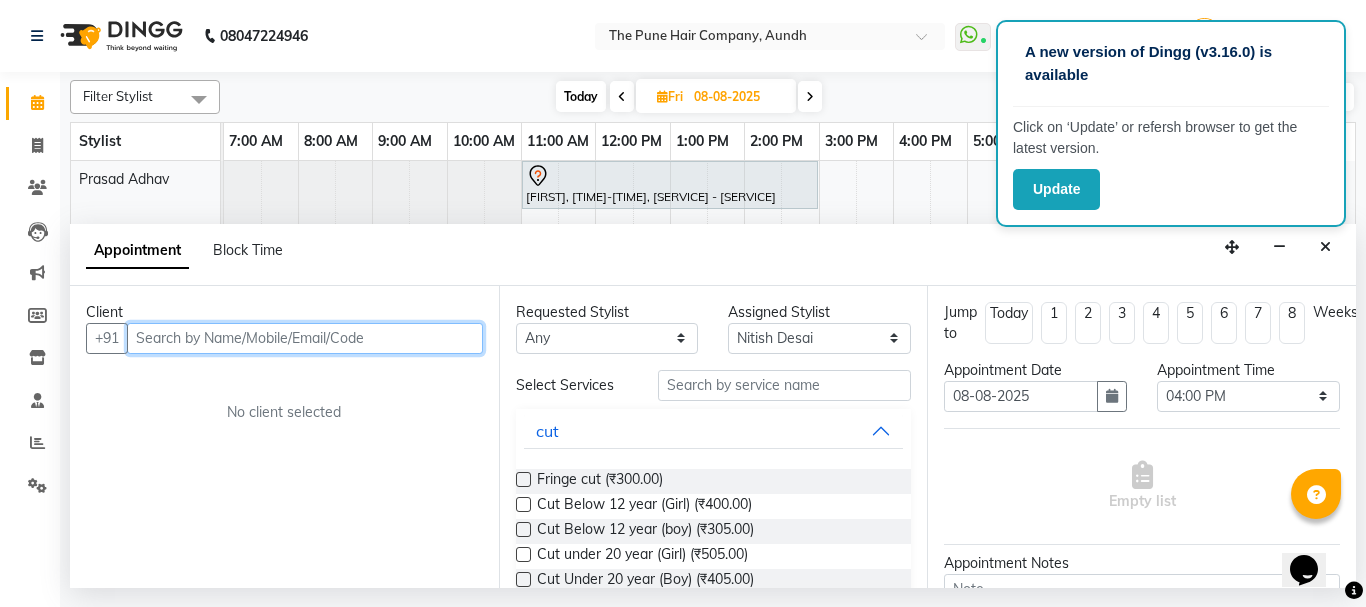 click at bounding box center (305, 338) 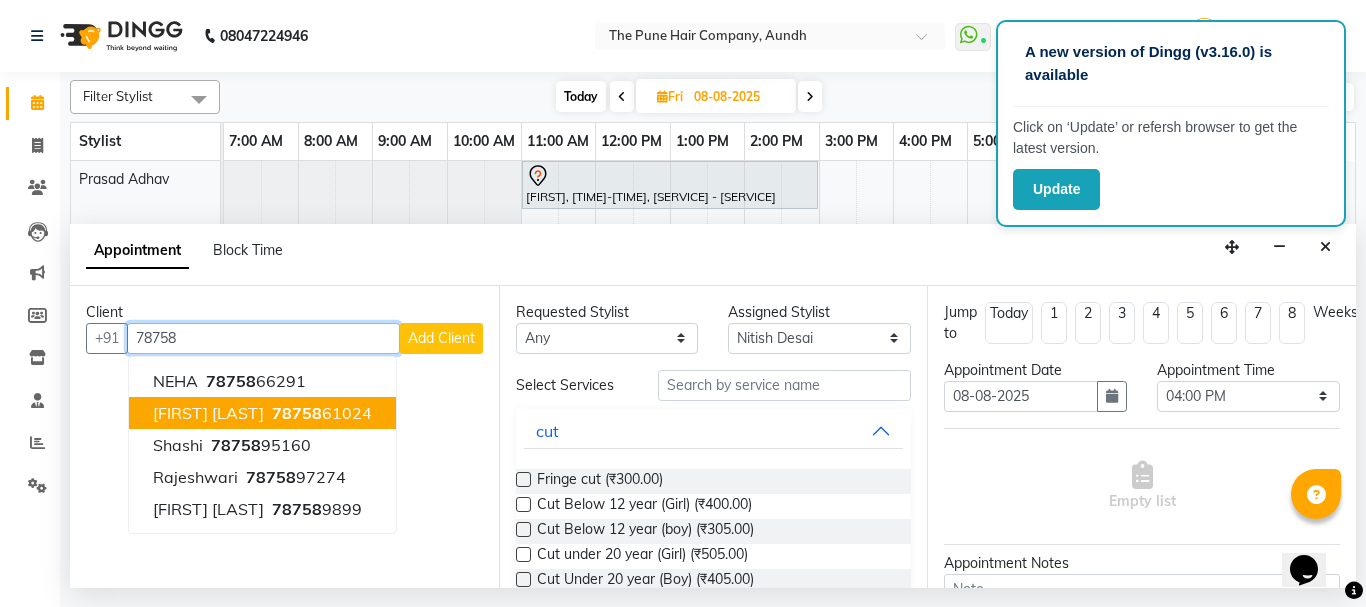 click on "78758" at bounding box center (297, 413) 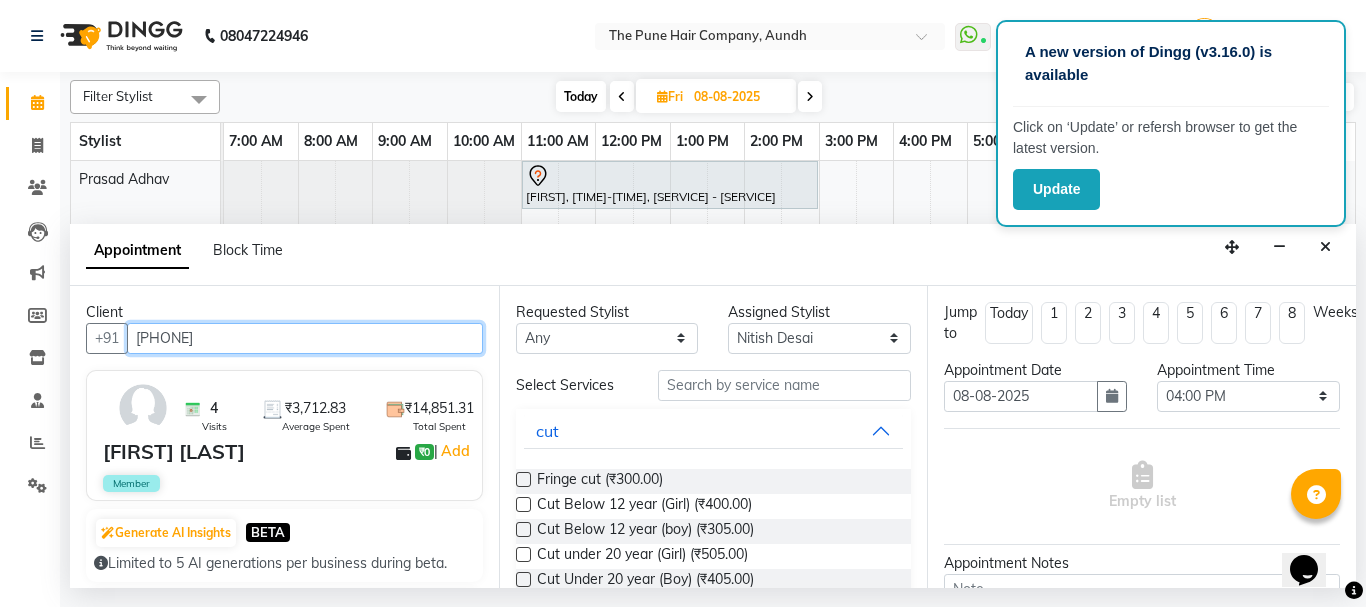 type on "[PHONE]" 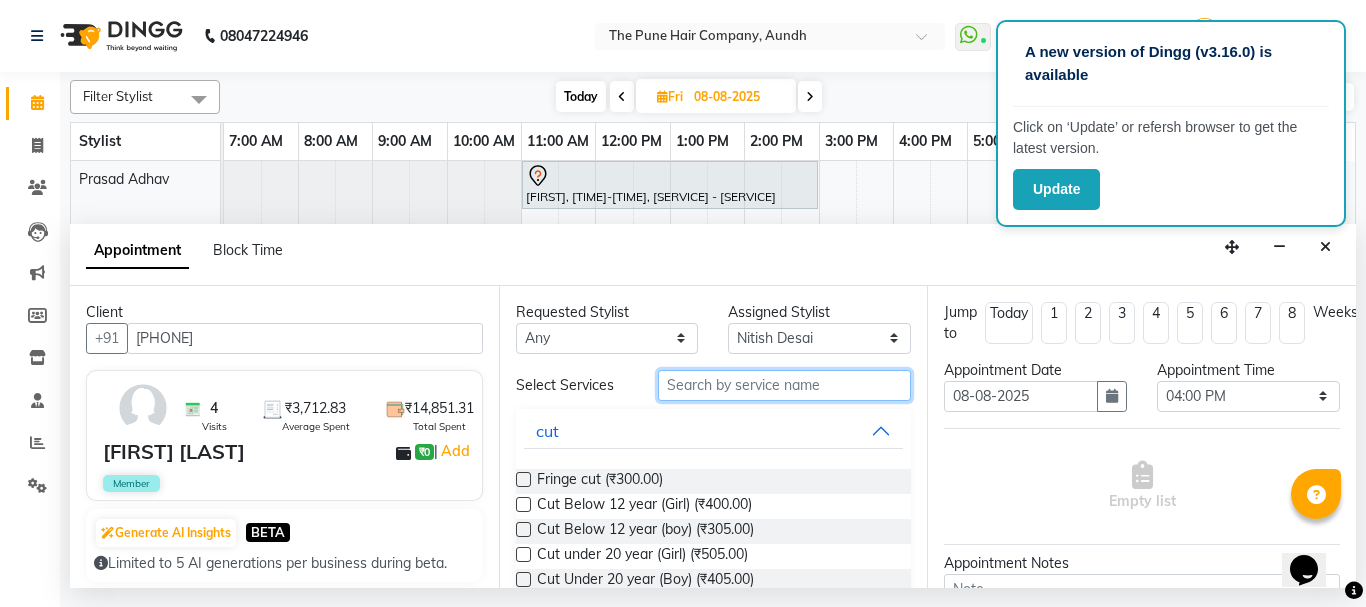 click at bounding box center (785, 385) 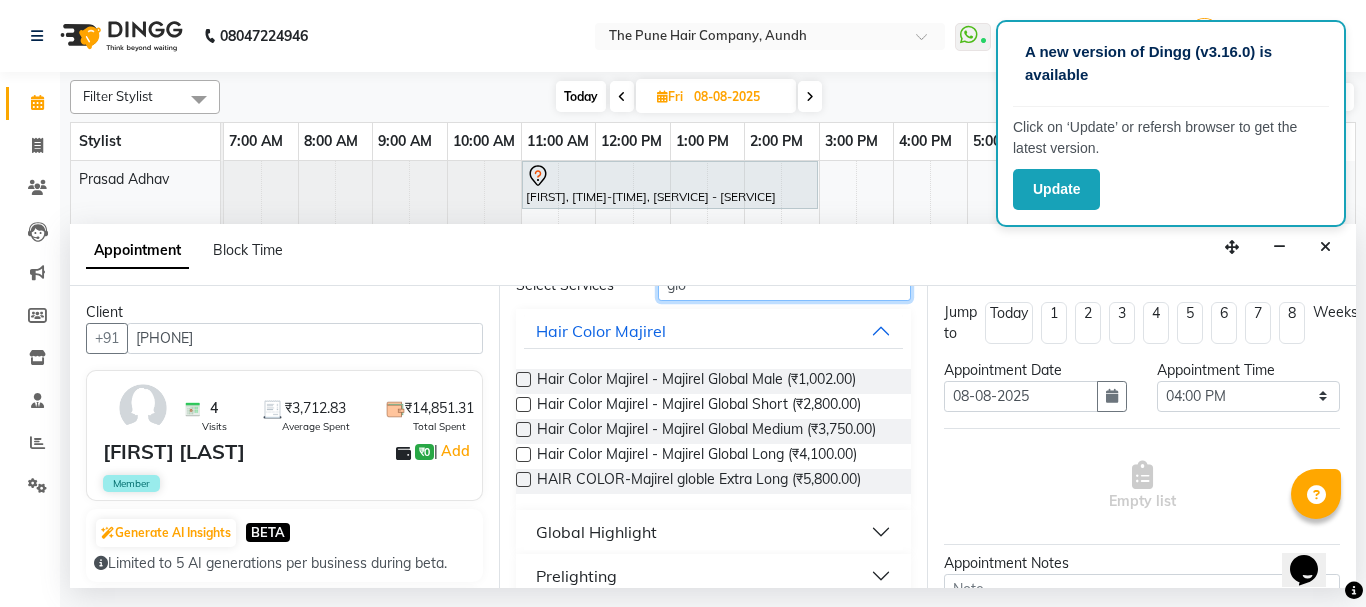 scroll, scrollTop: 187, scrollLeft: 0, axis: vertical 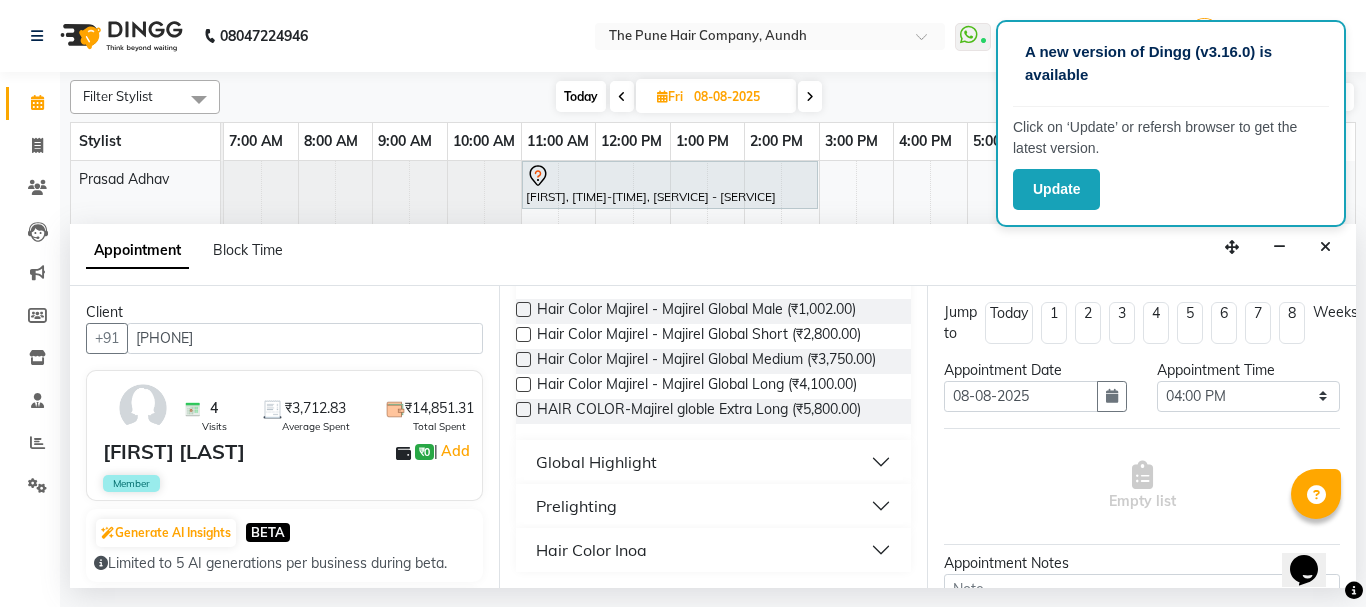 type on "glo" 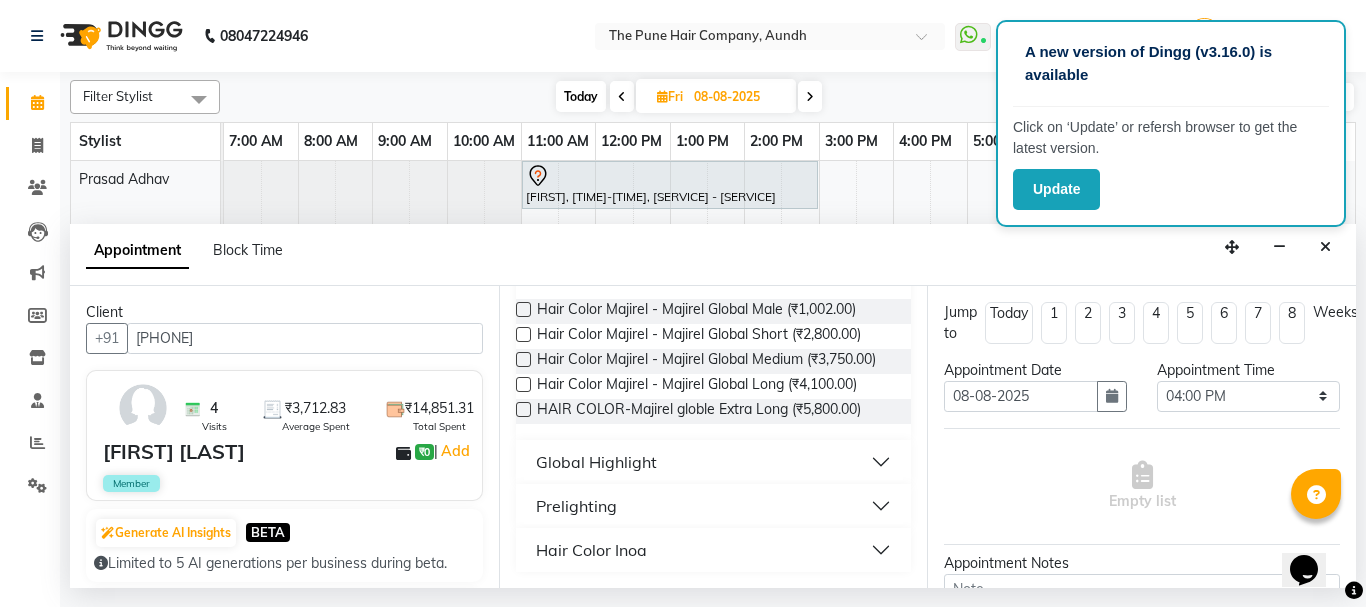 click on "Hair Color Inoa" at bounding box center [591, 550] 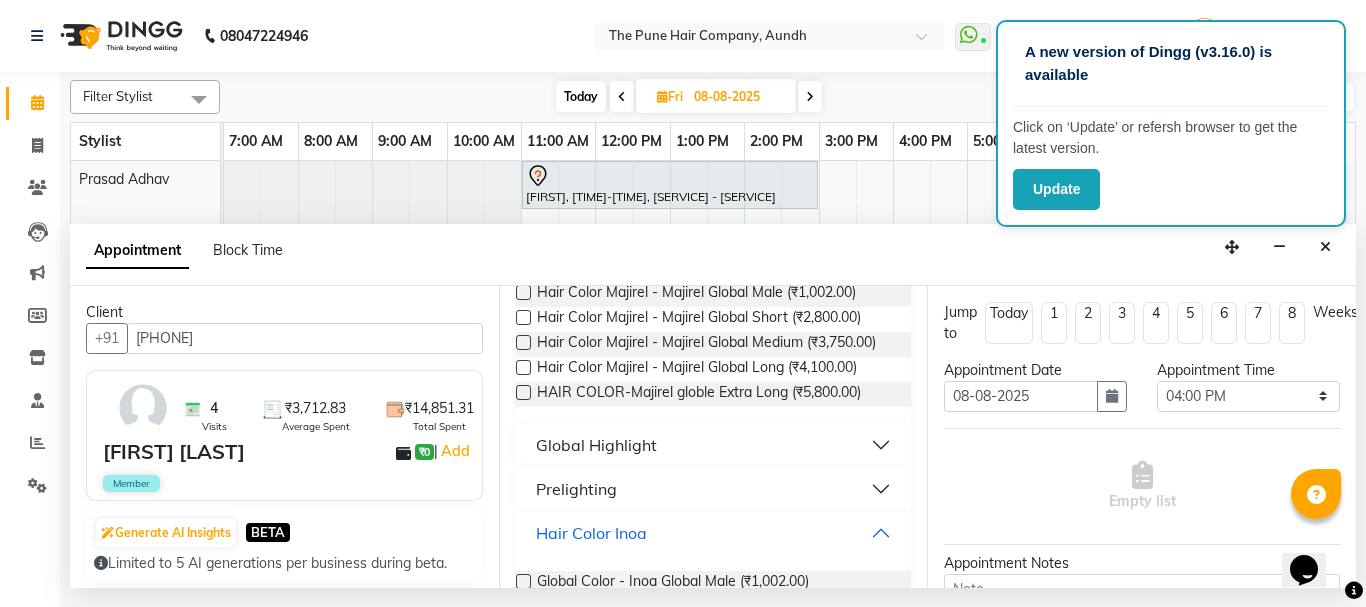 scroll, scrollTop: 394, scrollLeft: 0, axis: vertical 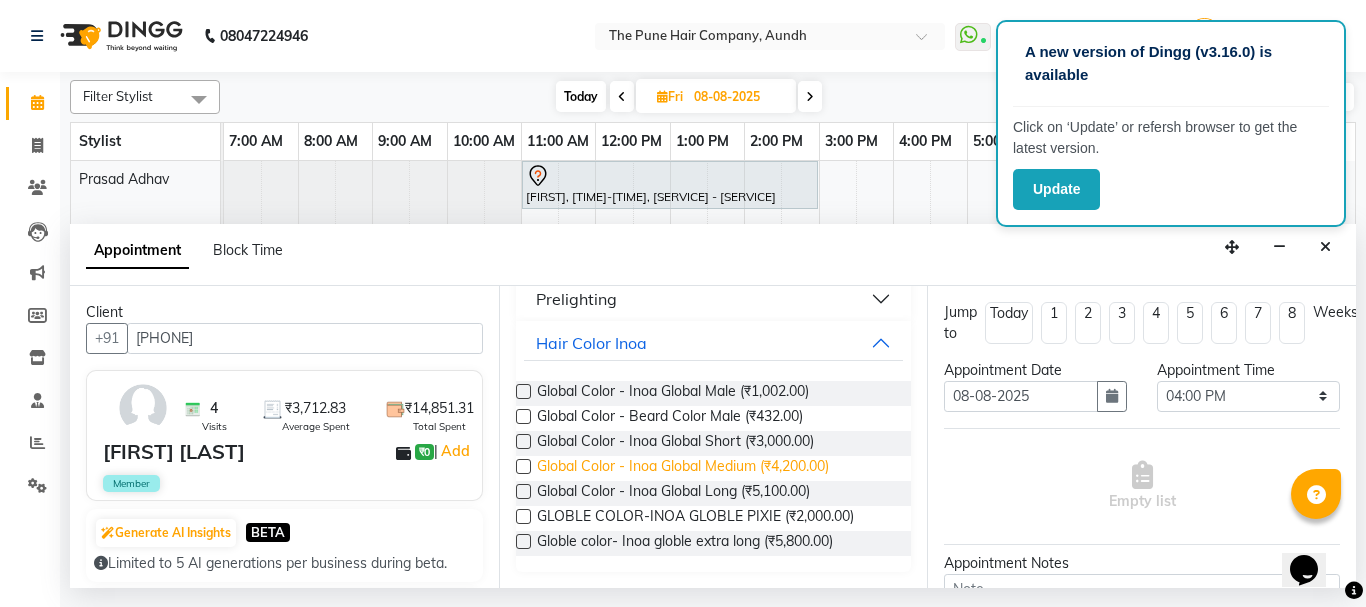 click on "Global Color - Inoa Global Medium (₹4,200.00)" at bounding box center [683, 468] 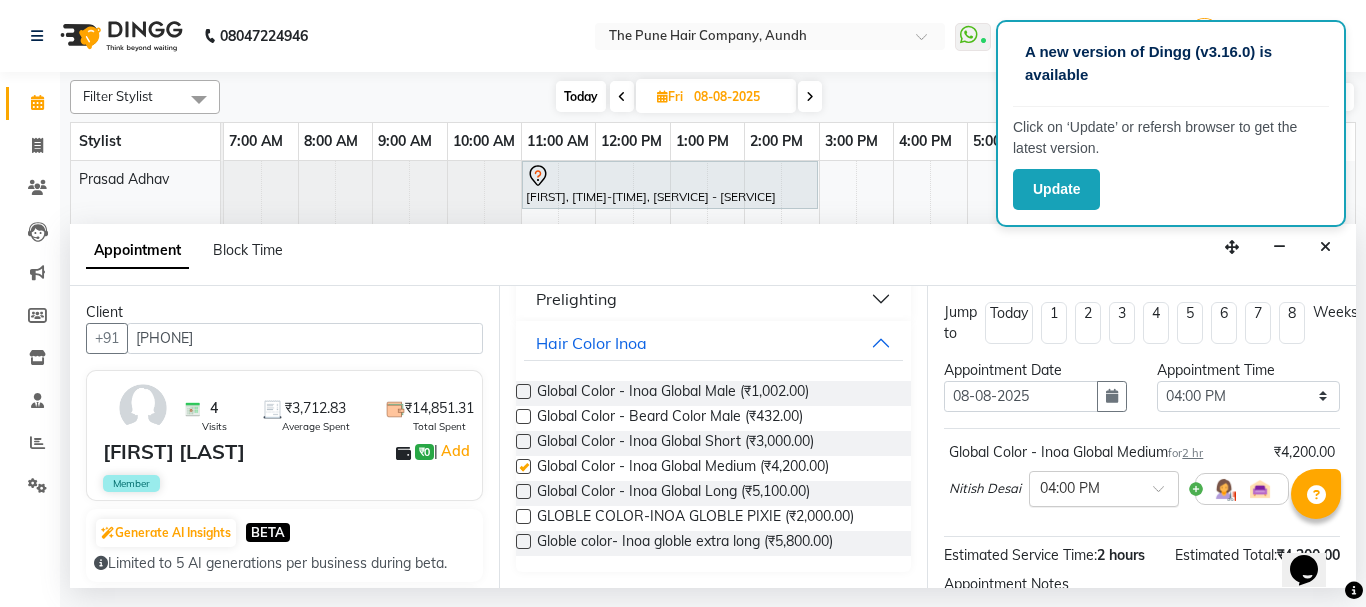 checkbox on "false" 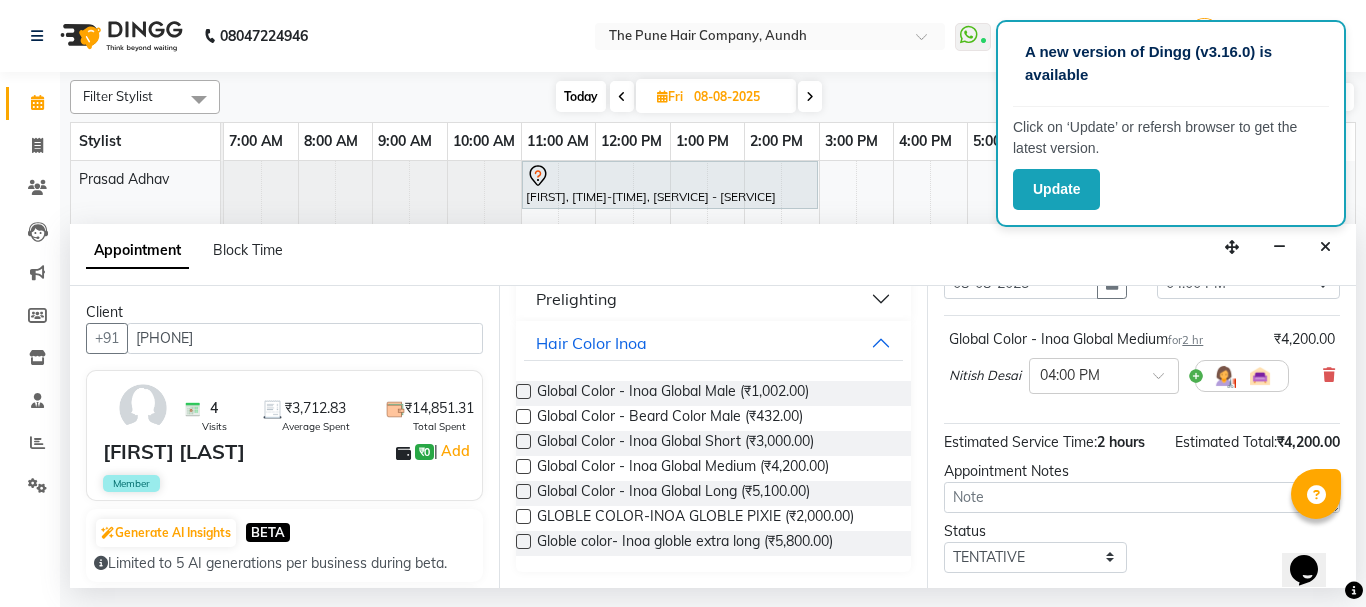 scroll, scrollTop: 260, scrollLeft: 0, axis: vertical 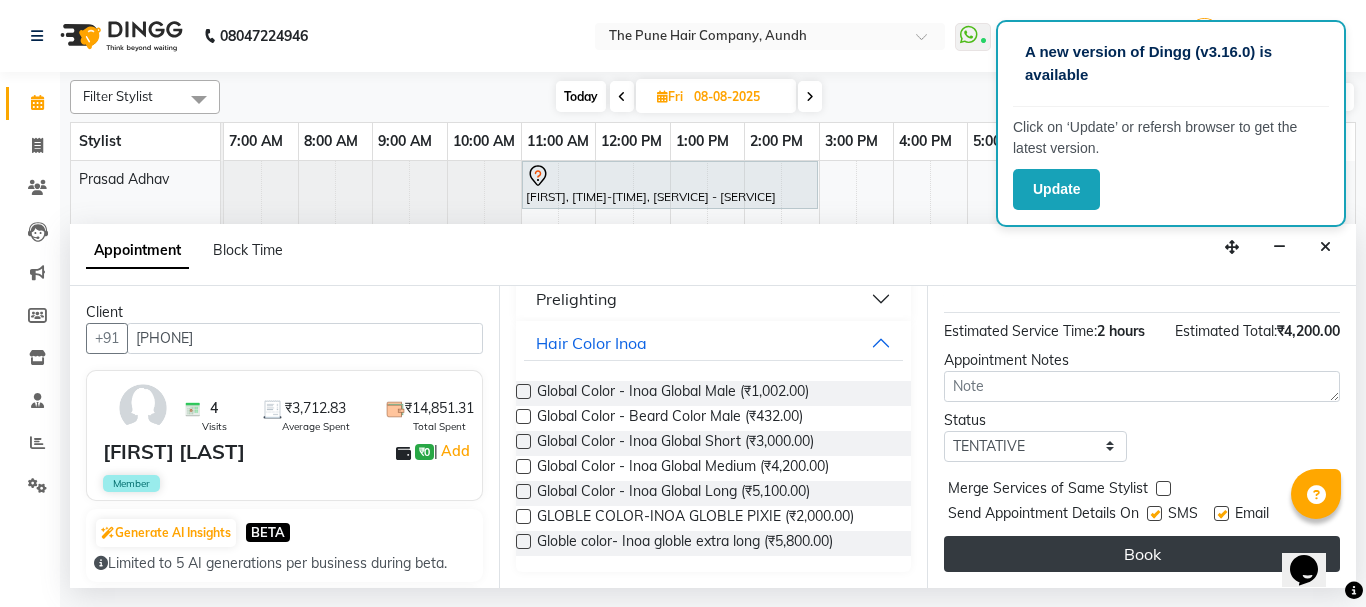 click on "Book" at bounding box center (1142, 554) 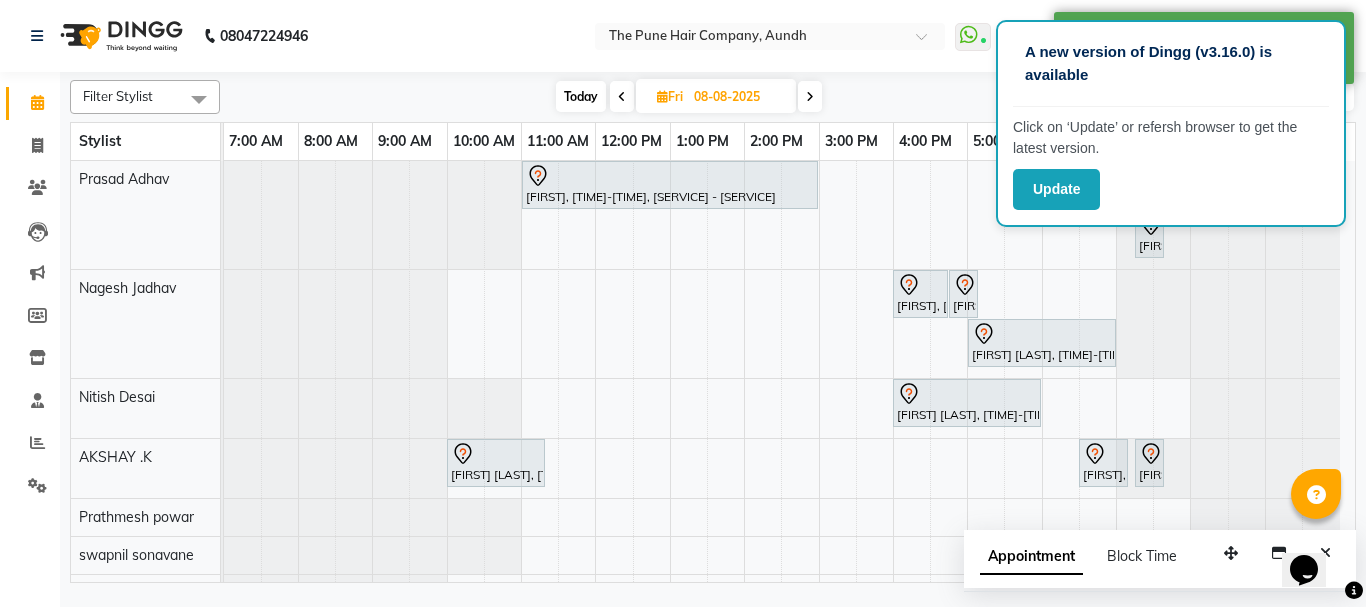 click on "Today" at bounding box center (581, 96) 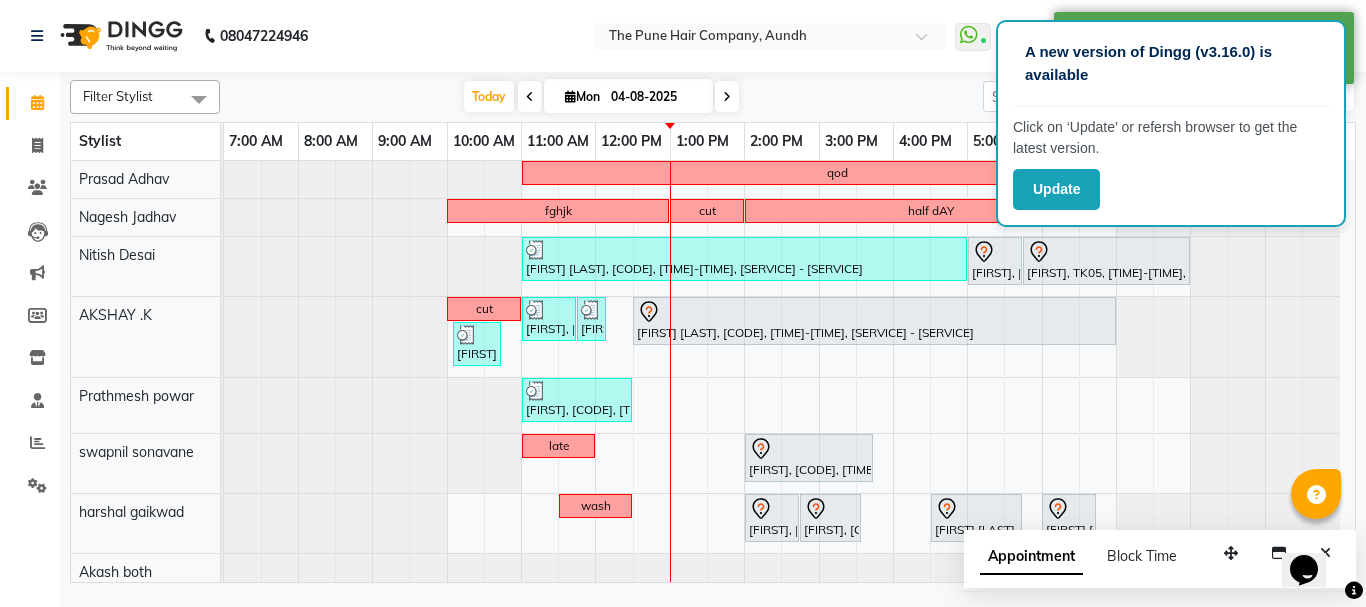 scroll, scrollTop: 100, scrollLeft: 0, axis: vertical 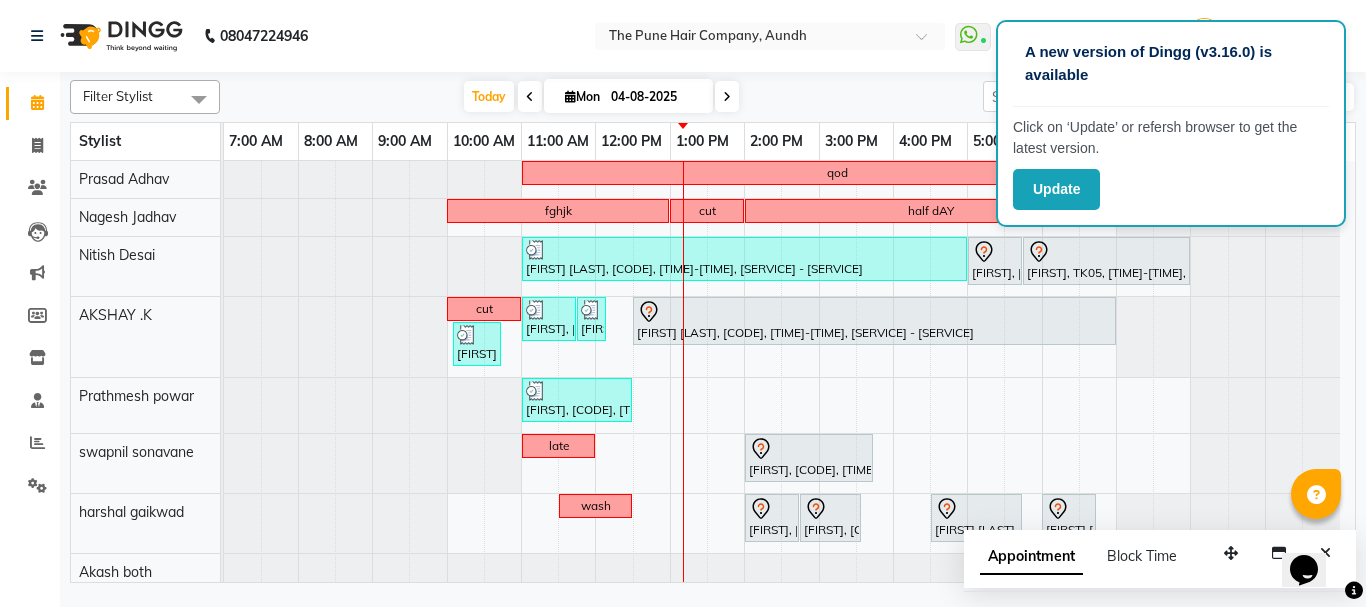 click at bounding box center (727, 96) 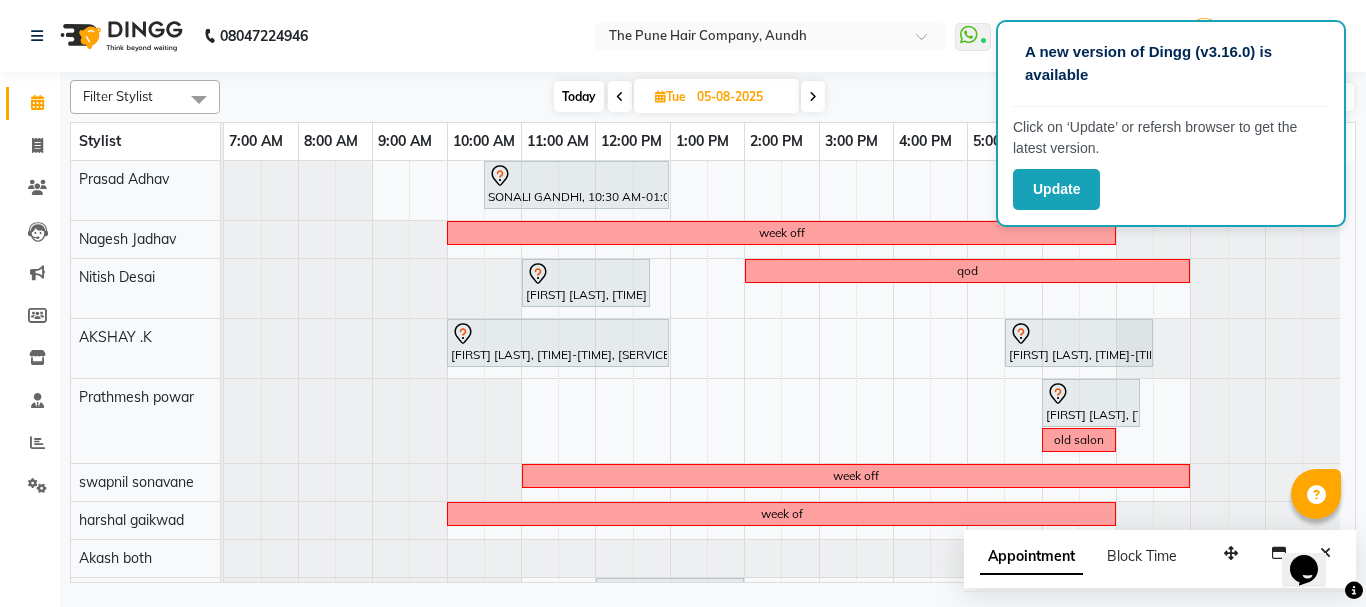 click on "Today" at bounding box center (579, 96) 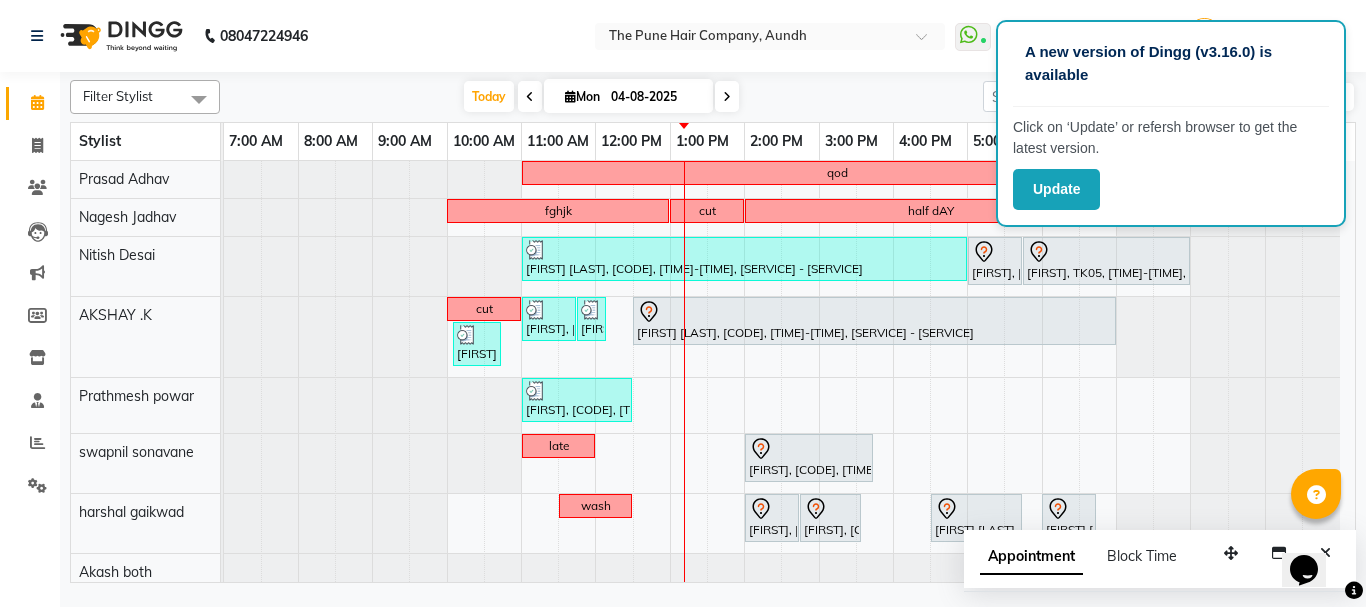 drag, startPoint x: 703, startPoint y: 97, endPoint x: 545, endPoint y: 91, distance: 158.11388 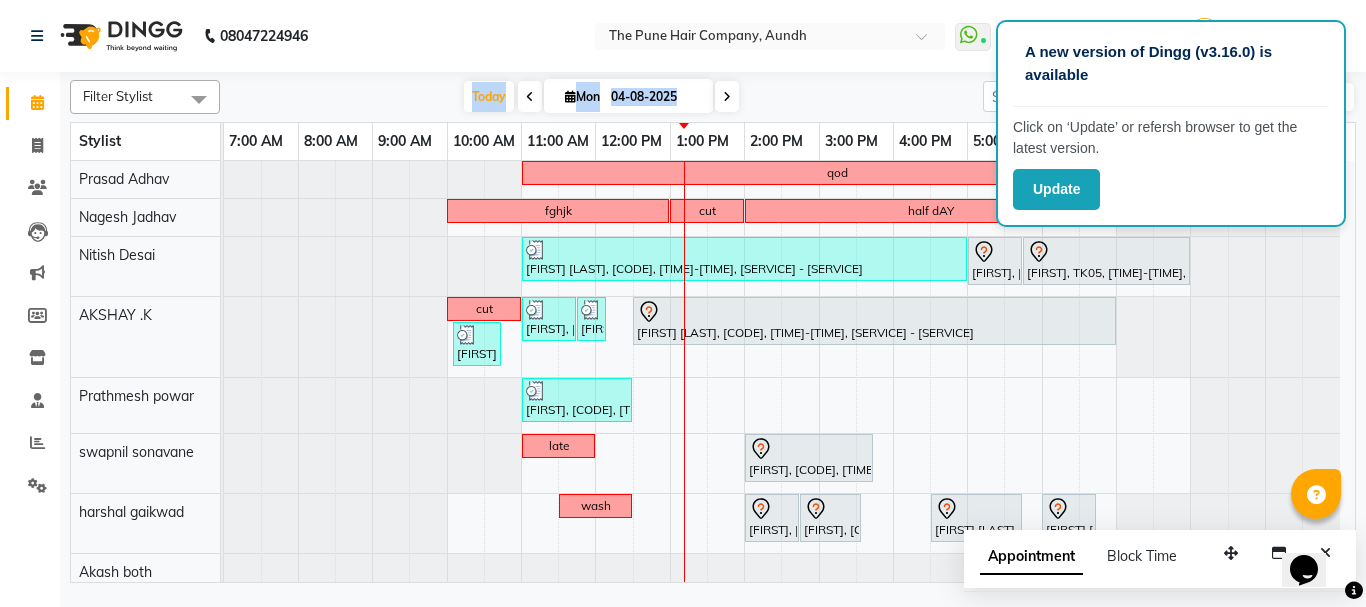 drag, startPoint x: 436, startPoint y: 98, endPoint x: 878, endPoint y: 105, distance: 442.05542 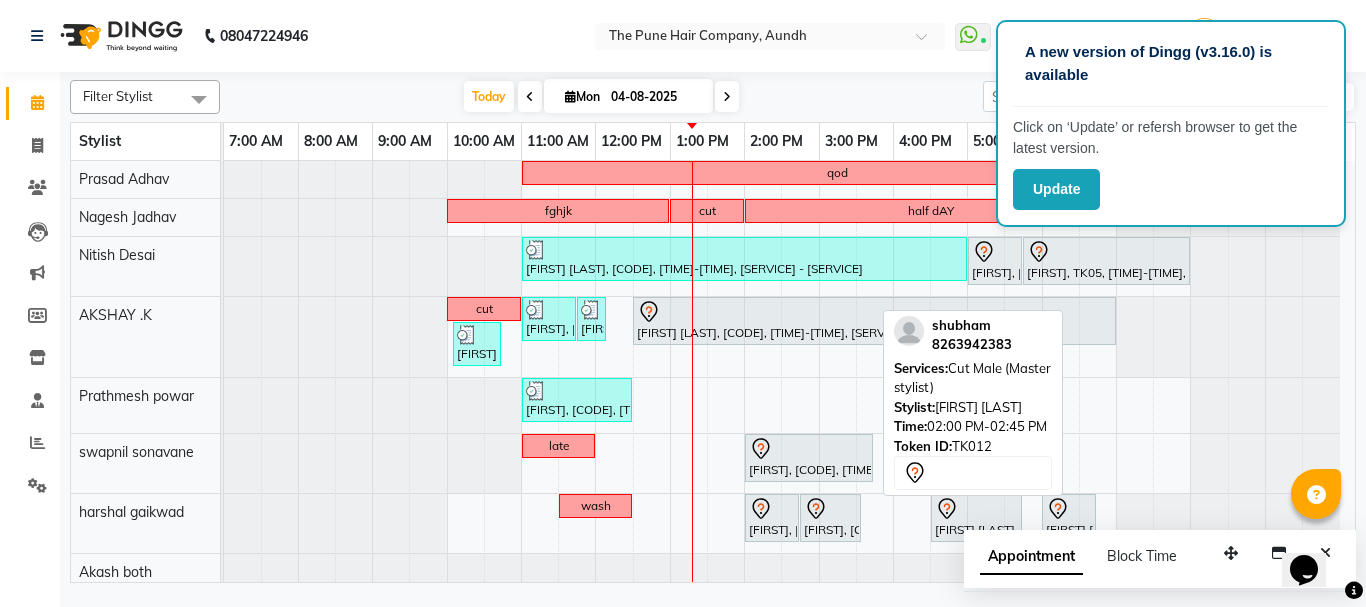 scroll, scrollTop: 100, scrollLeft: 0, axis: vertical 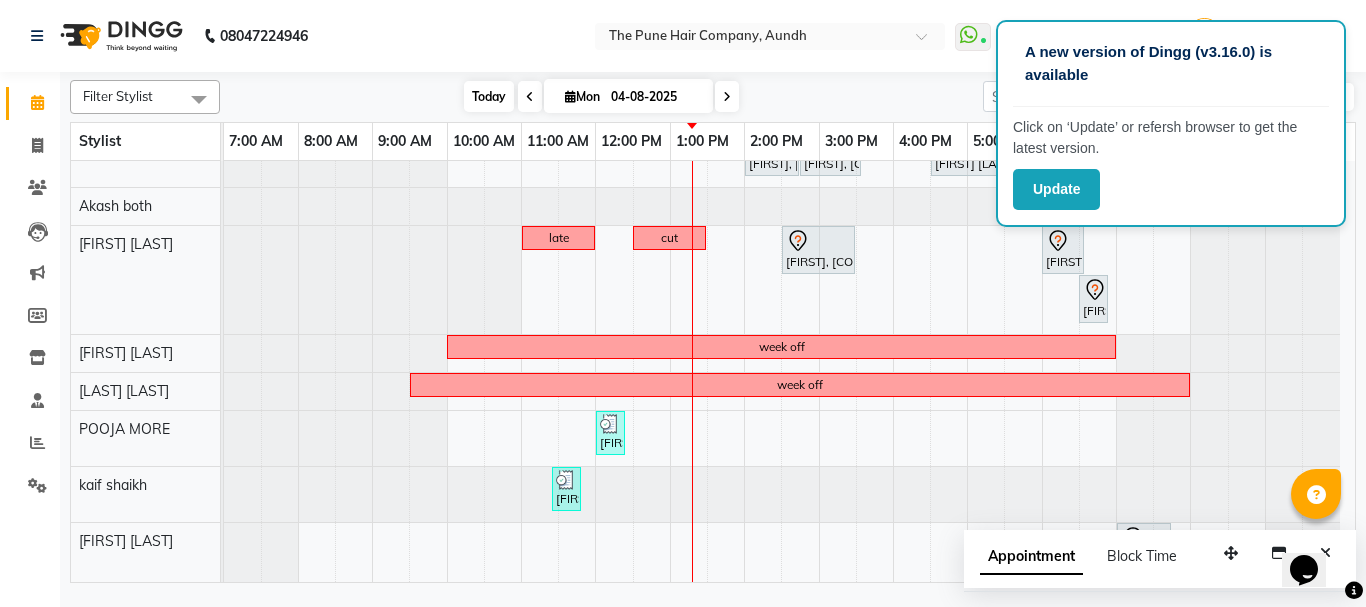 click on "Today" at bounding box center (489, 96) 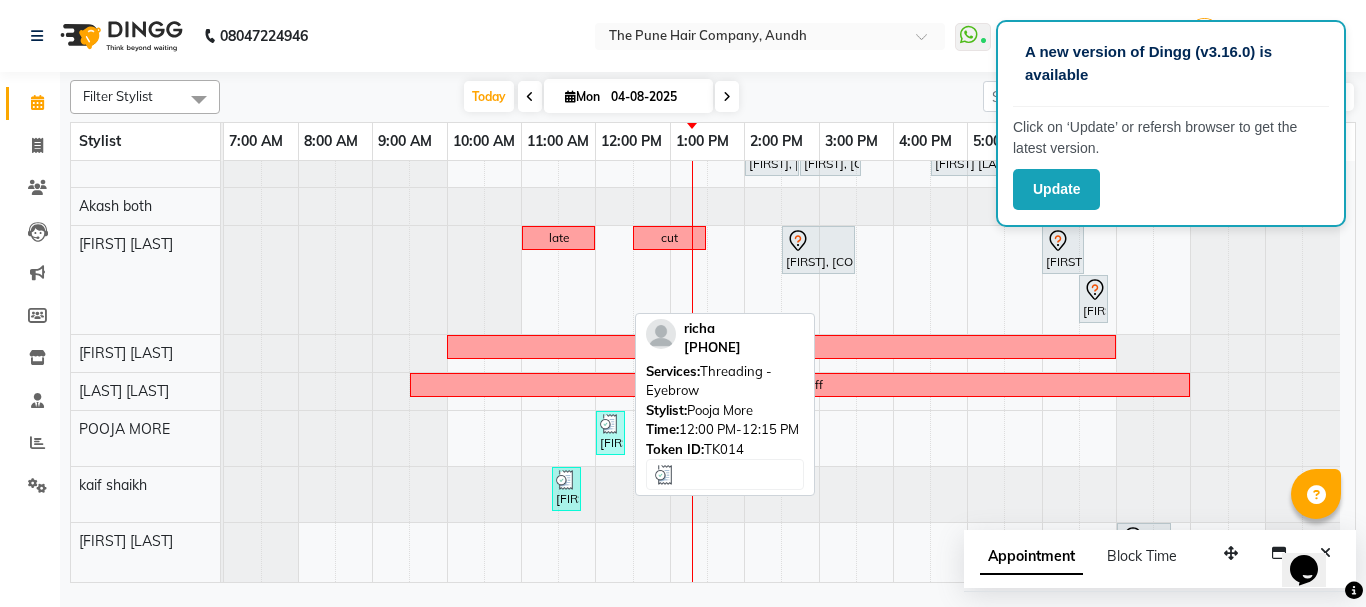 scroll, scrollTop: 366, scrollLeft: 0, axis: vertical 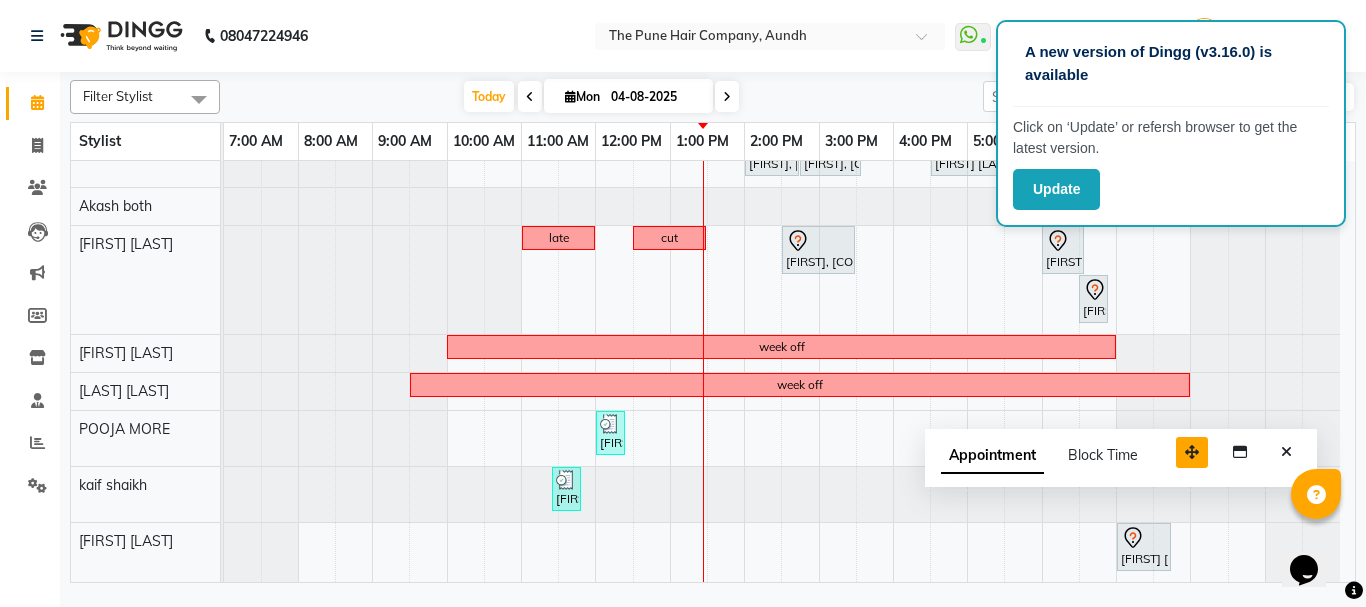 drag, startPoint x: 1229, startPoint y: 544, endPoint x: 1190, endPoint y: 443, distance: 108.26819 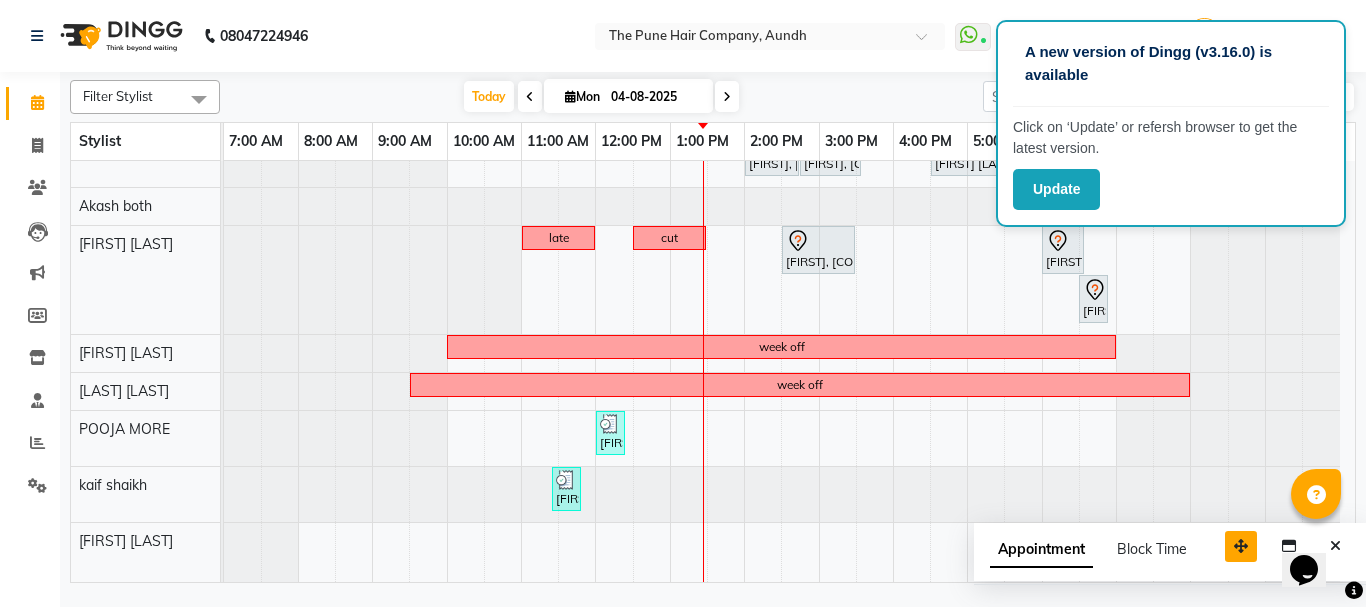 drag, startPoint x: 1194, startPoint y: 454, endPoint x: 1243, endPoint y: 548, distance: 106.004715 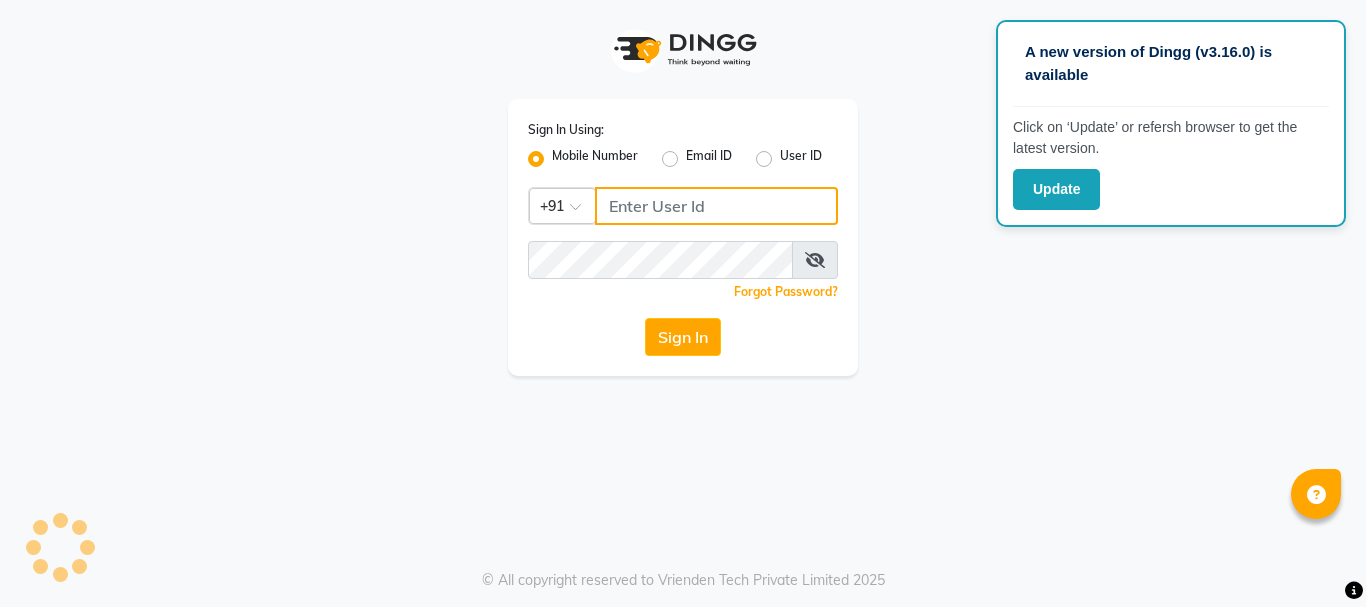 type on "9011729000" 